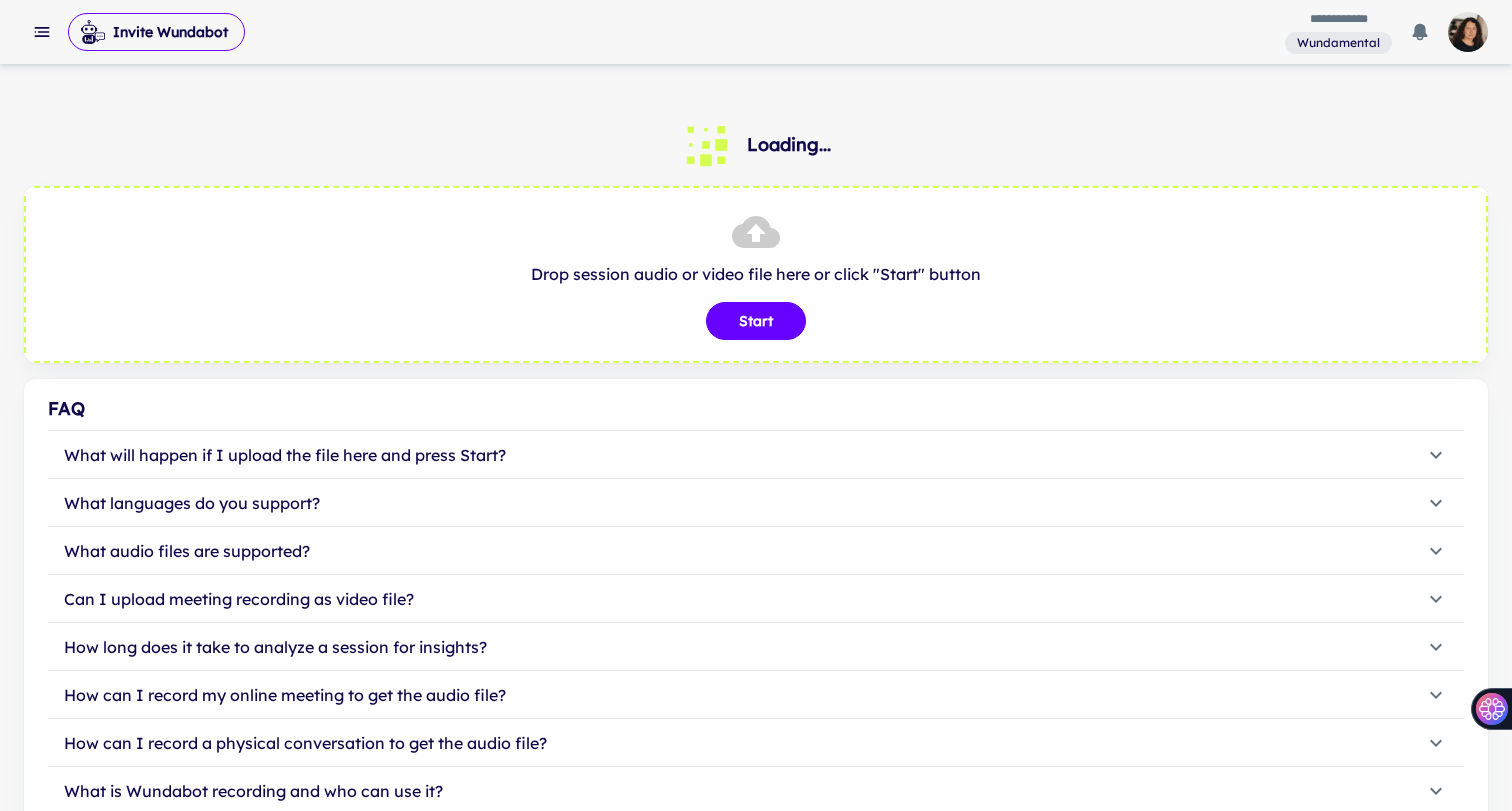 scroll, scrollTop: 0, scrollLeft: 0, axis: both 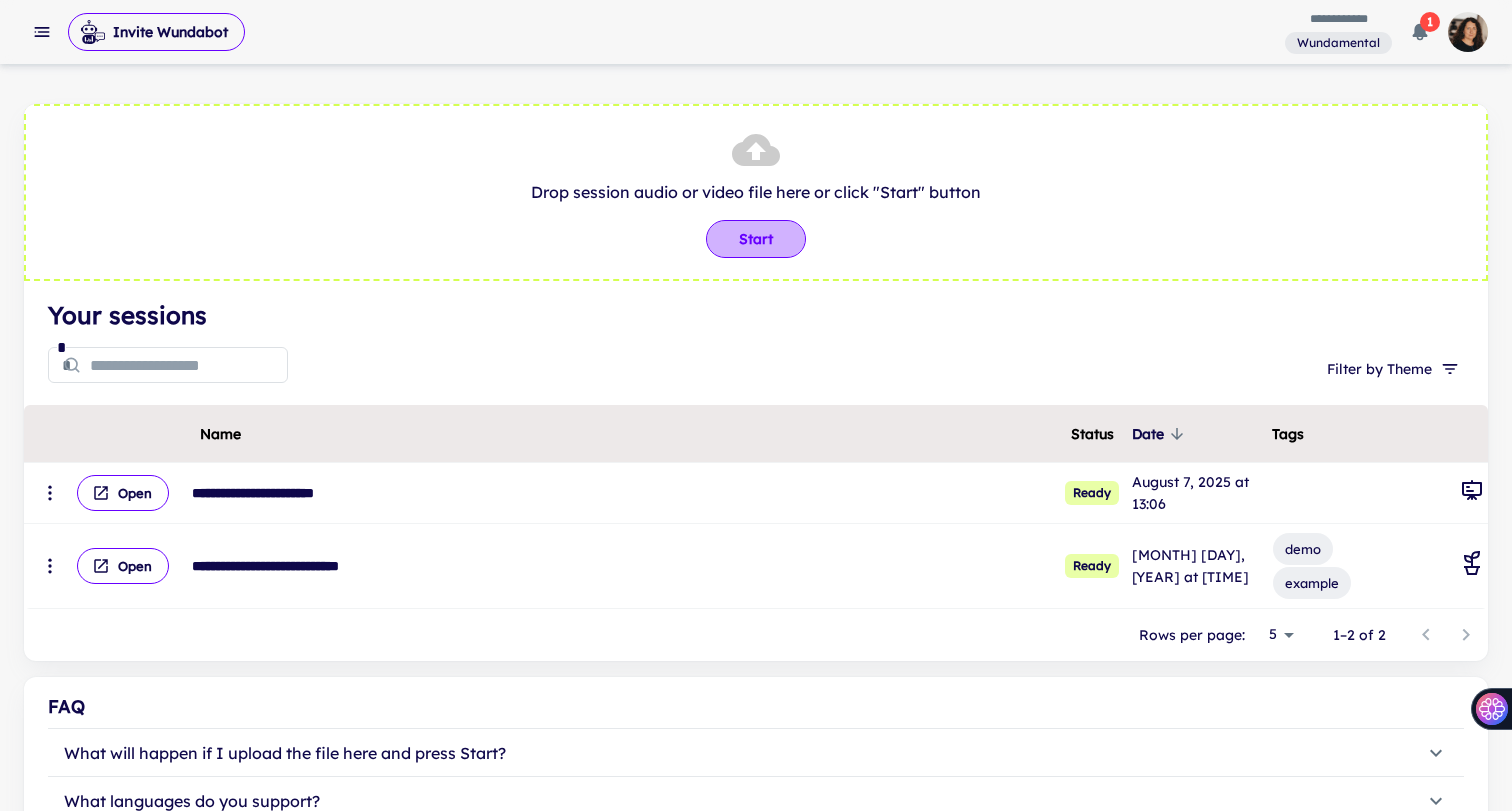 click on "Start" at bounding box center (756, 239) 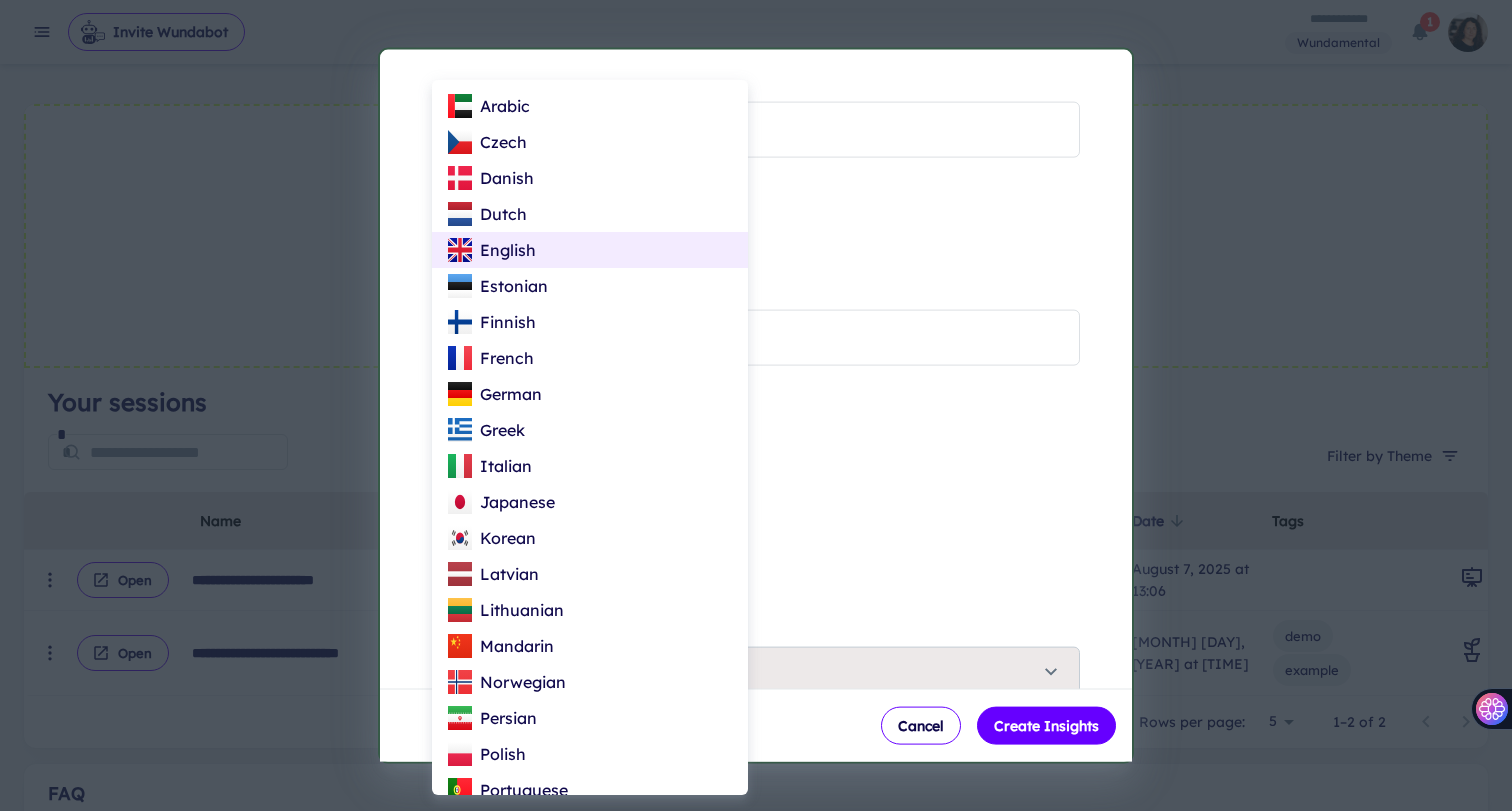 click on "**********" at bounding box center (756, 405) 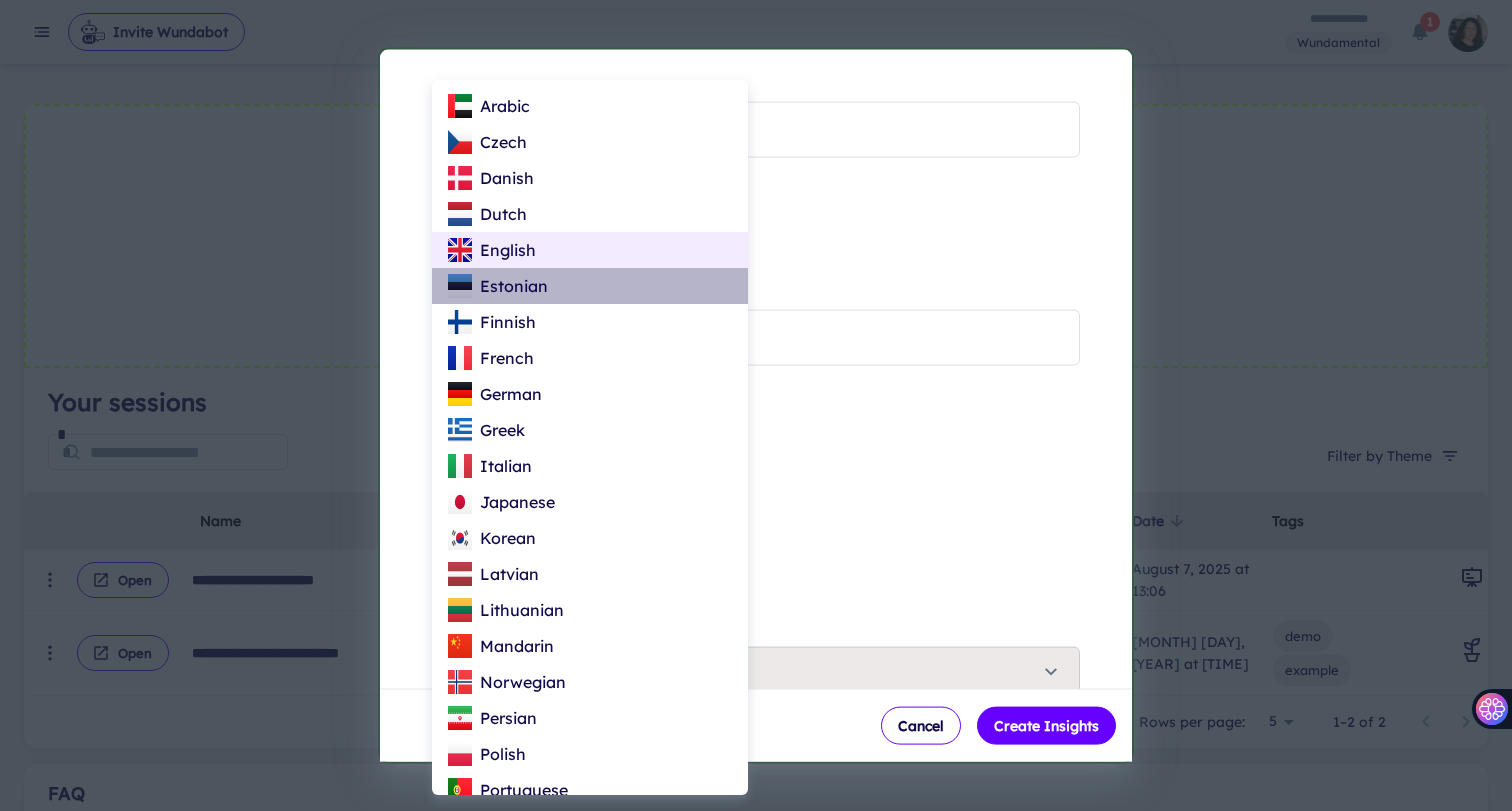 click on "Estonian" at bounding box center (590, 286) 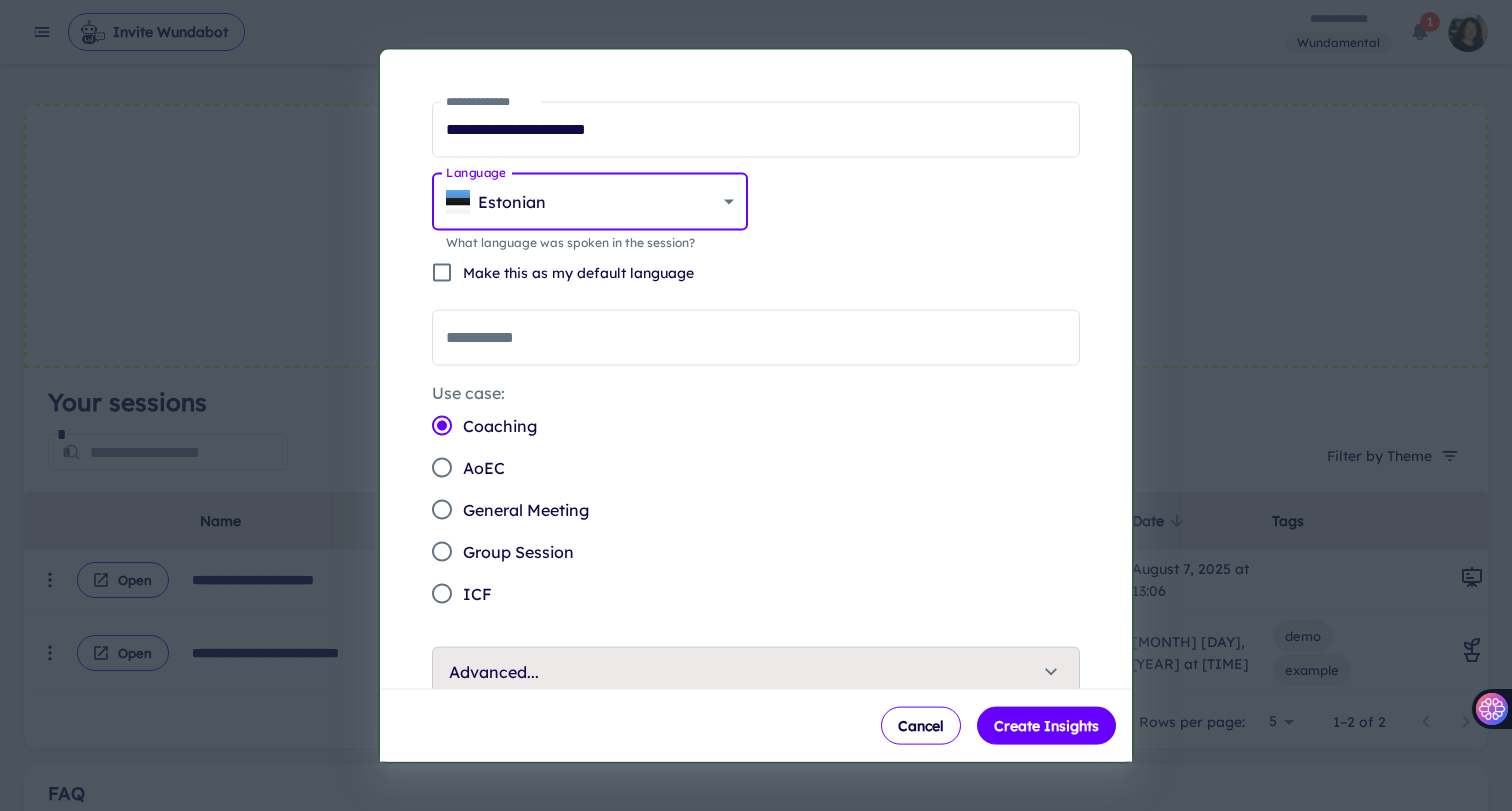 click on "General Meeting" at bounding box center (526, 509) 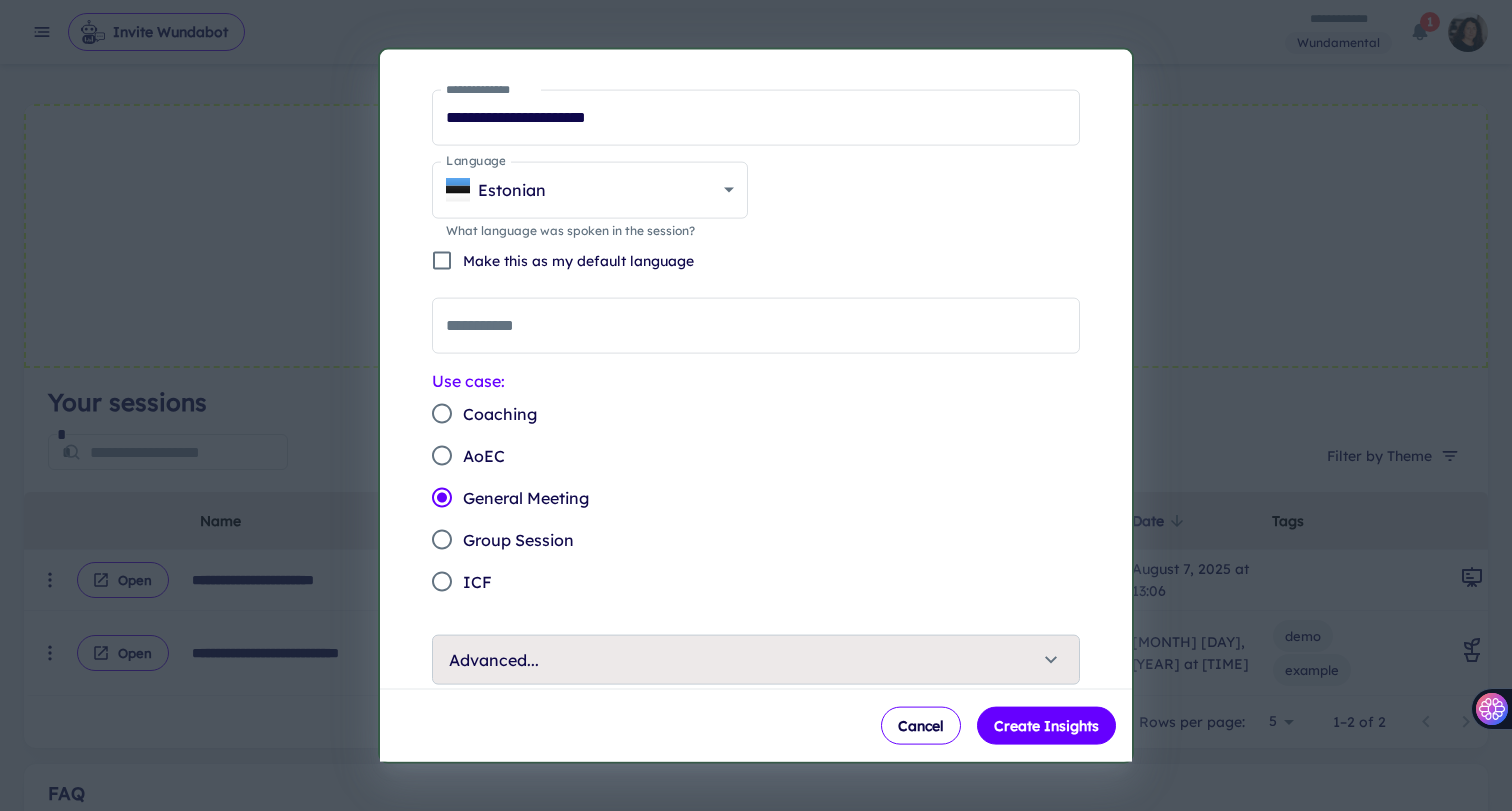 scroll, scrollTop: 18, scrollLeft: 0, axis: vertical 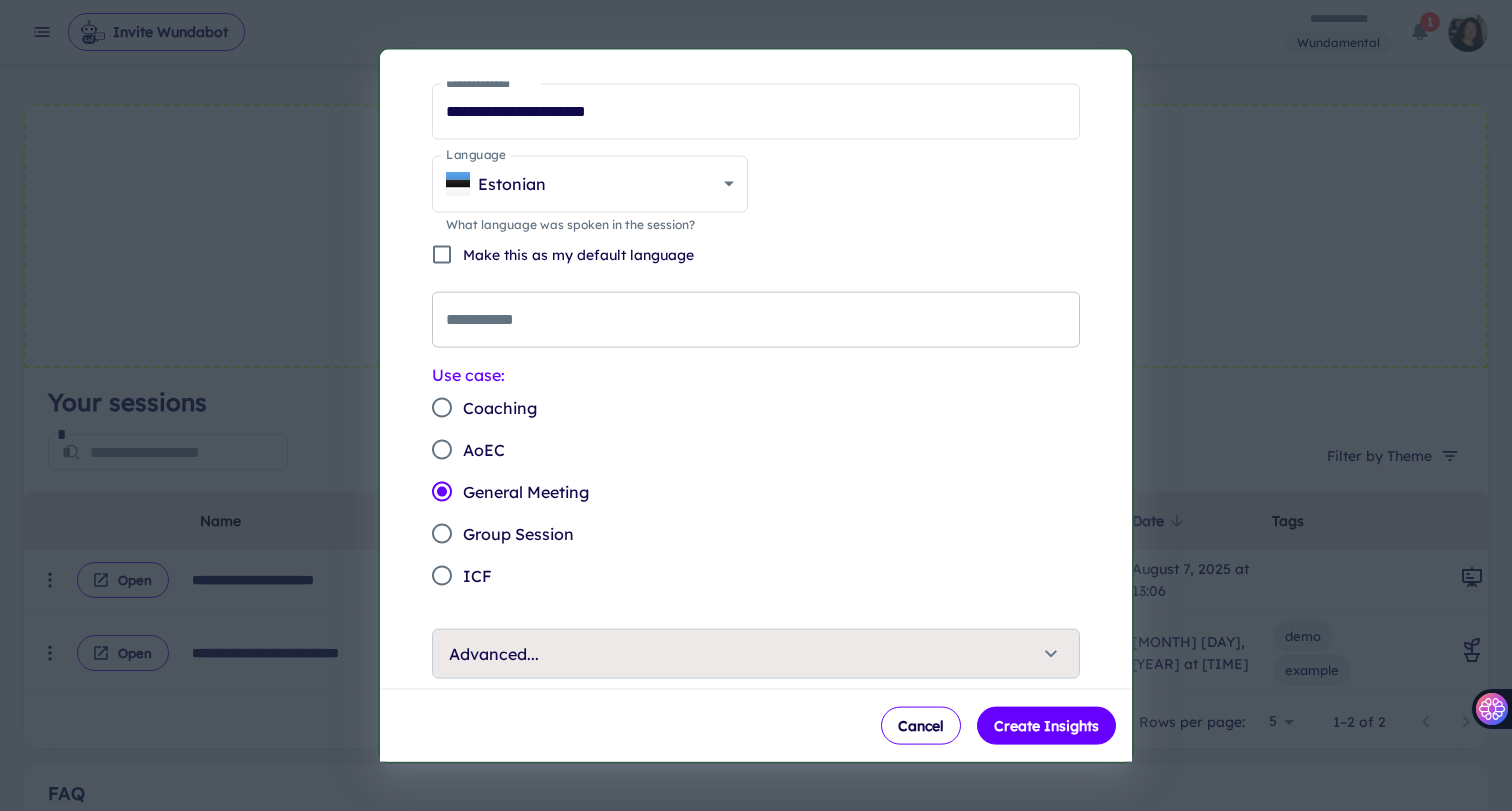 click on "**********" at bounding box center (756, 319) 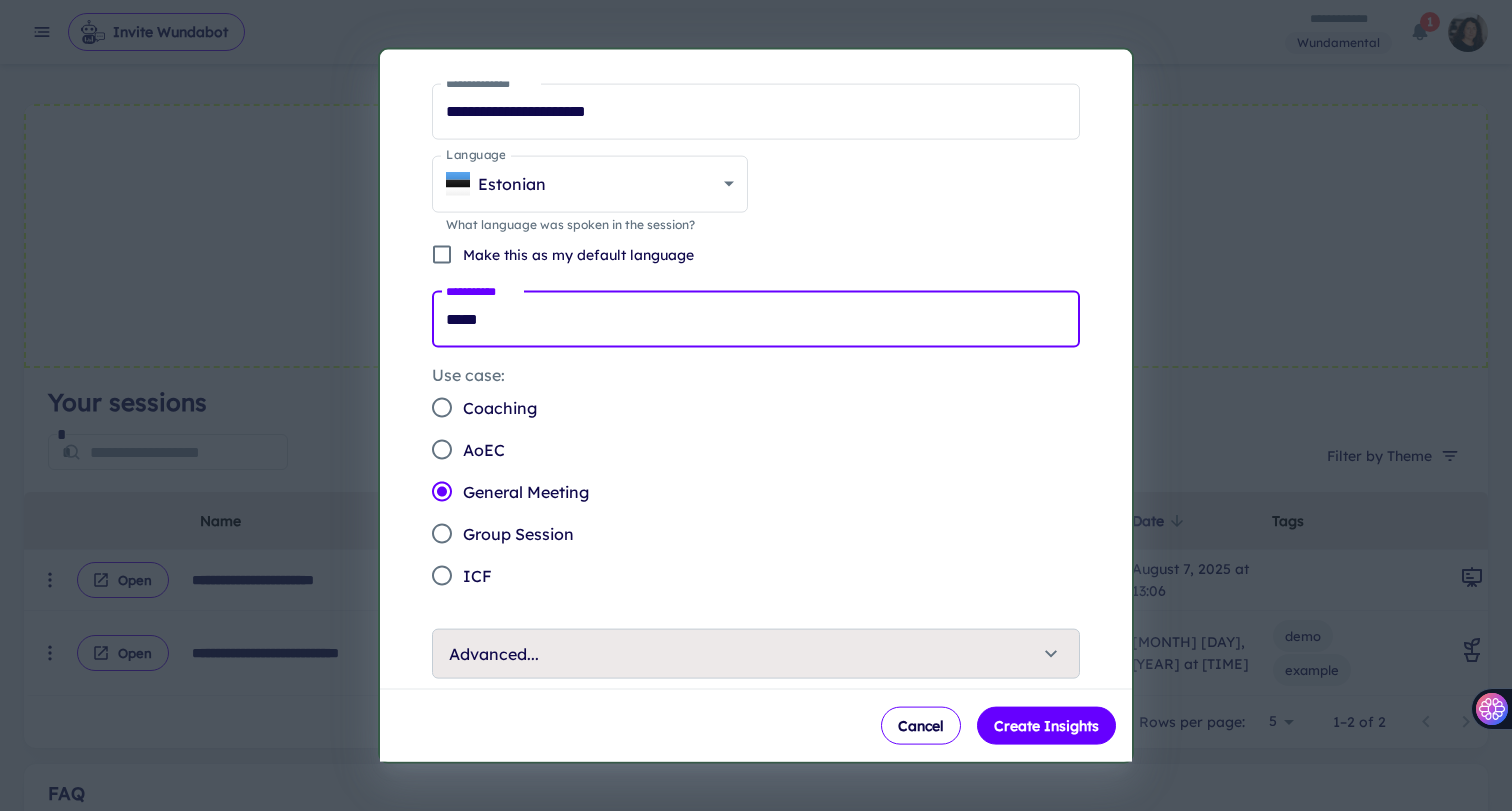 type on "*****" 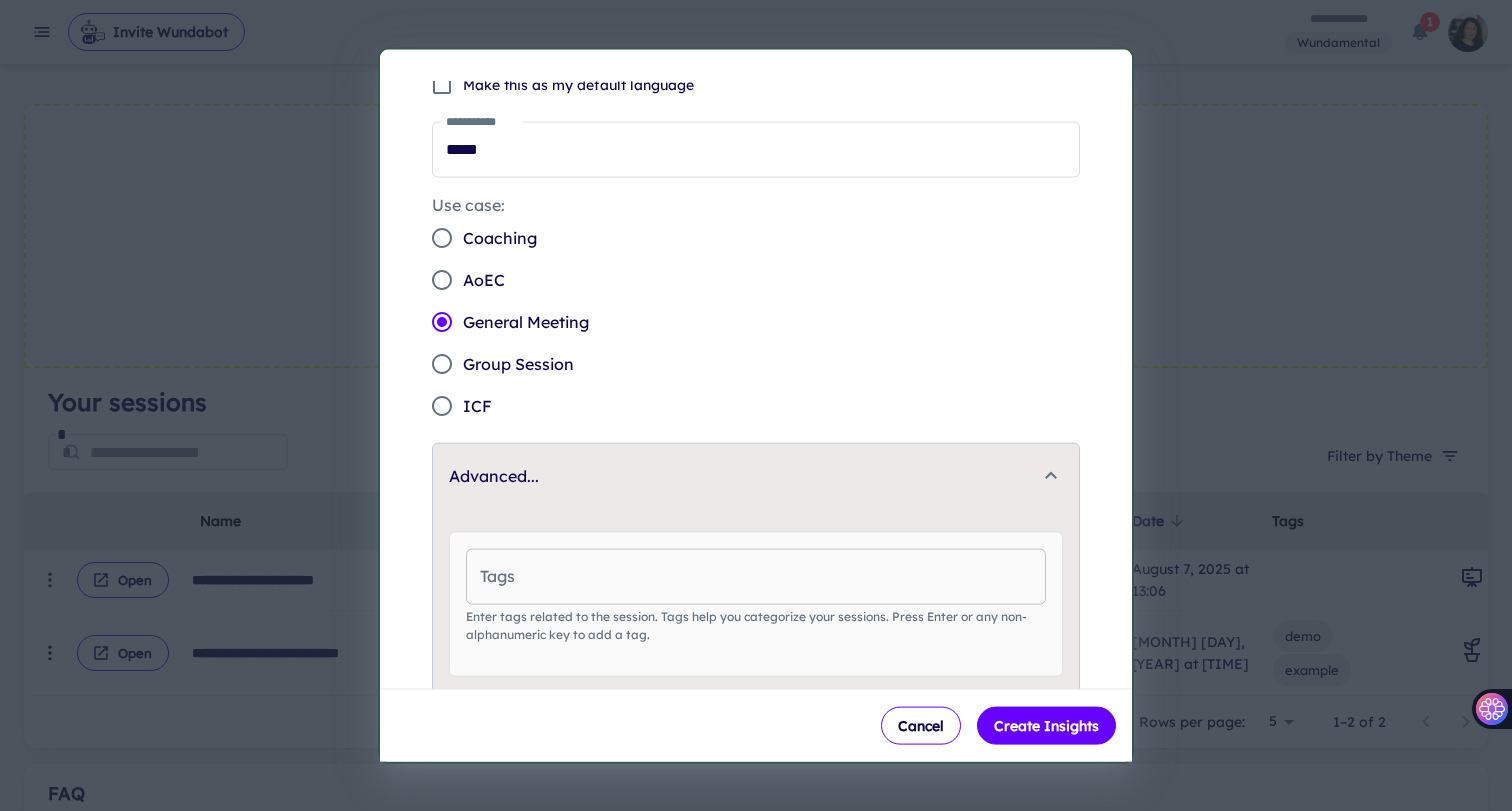 scroll, scrollTop: 179, scrollLeft: 0, axis: vertical 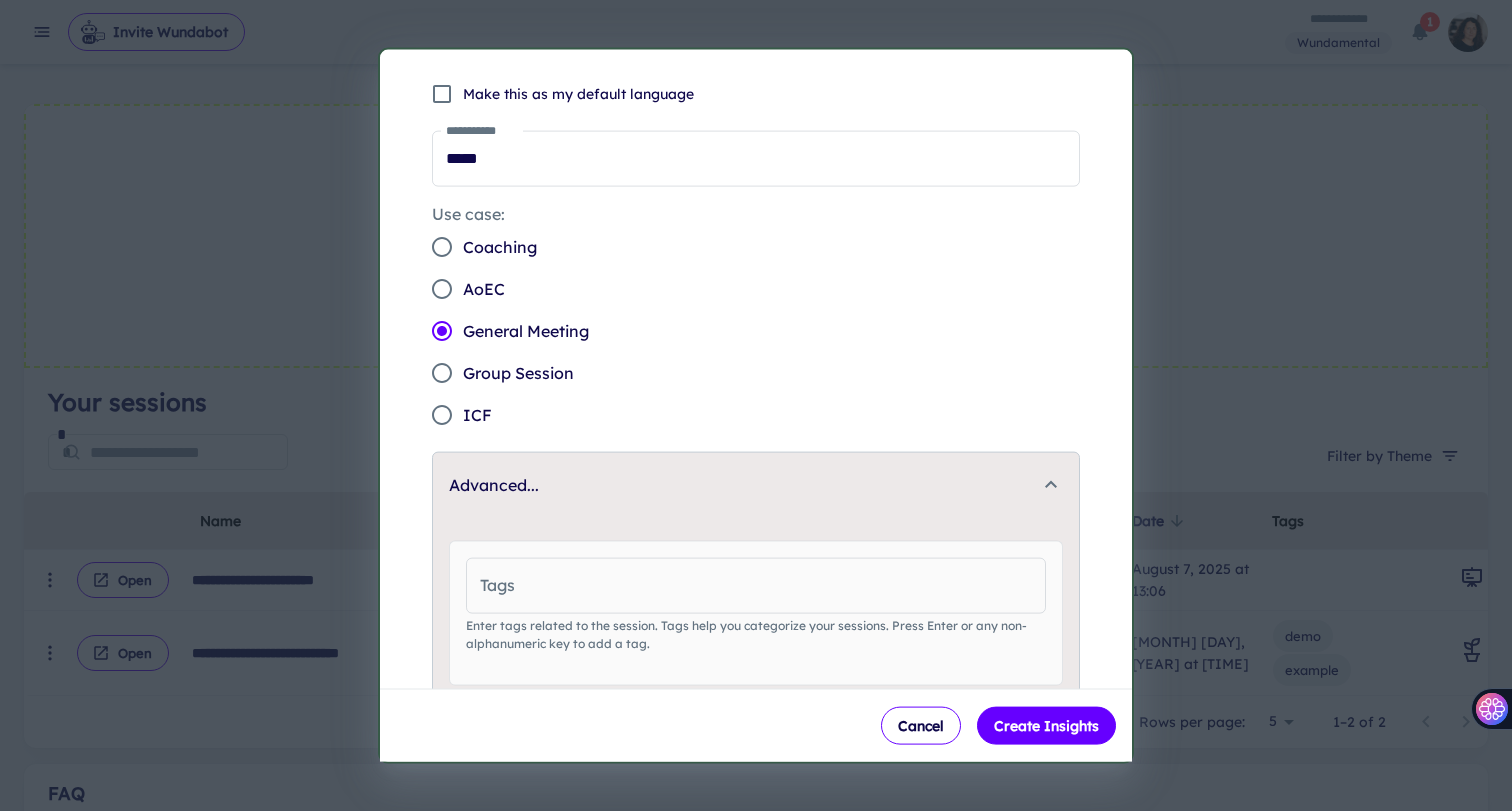 click 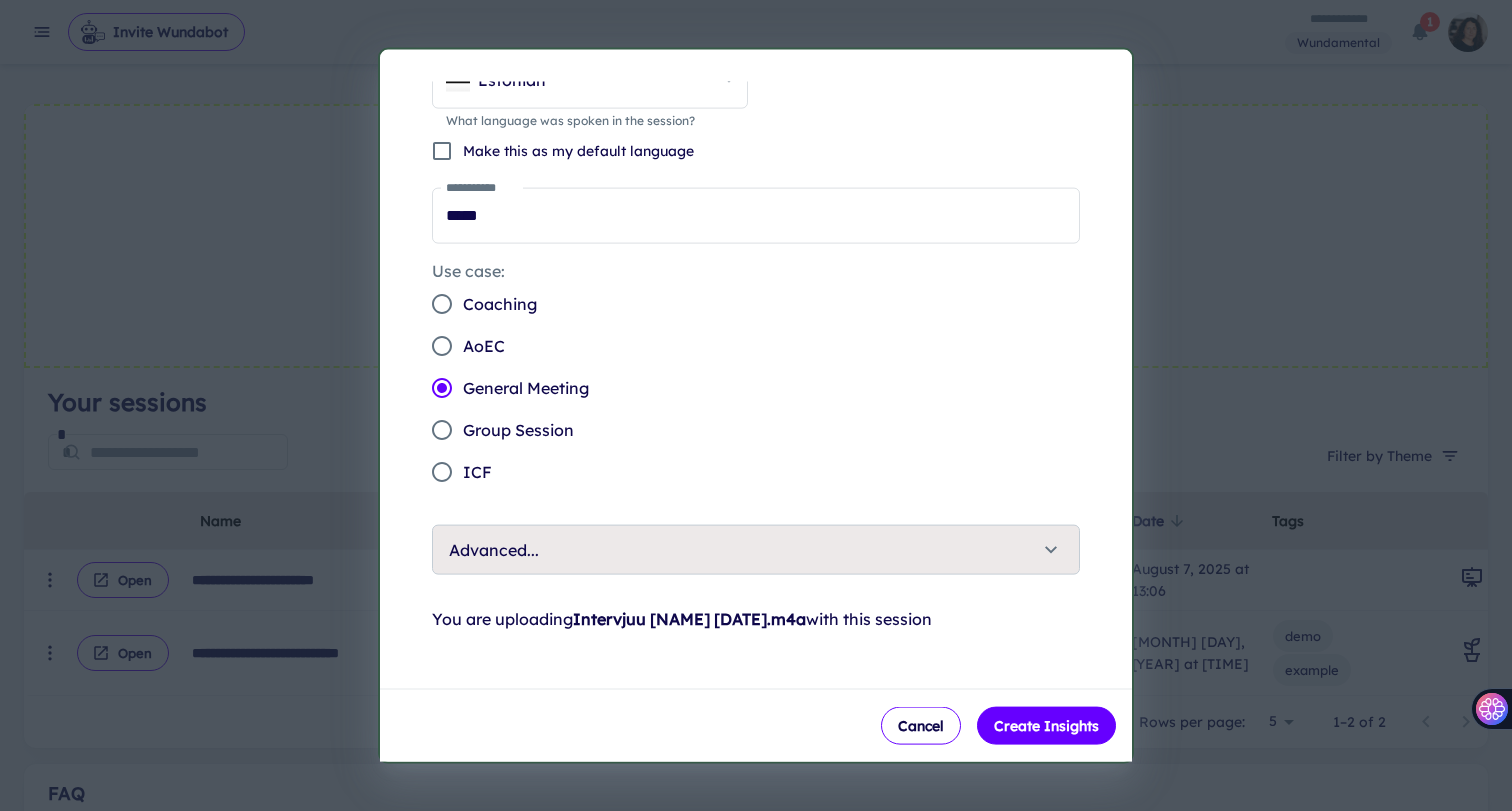 scroll, scrollTop: 122, scrollLeft: 0, axis: vertical 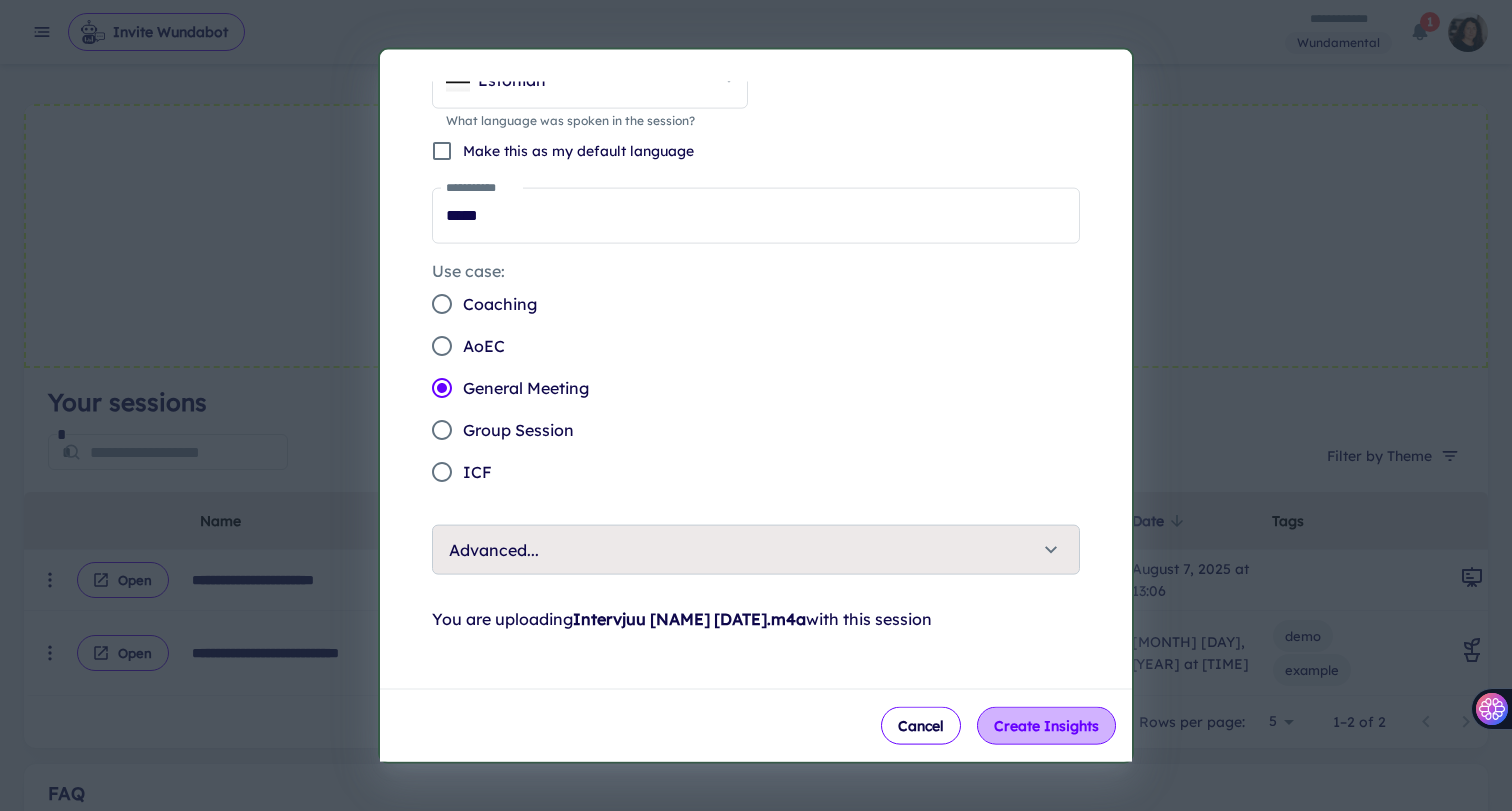 click on "Create Insights" at bounding box center [1046, 726] 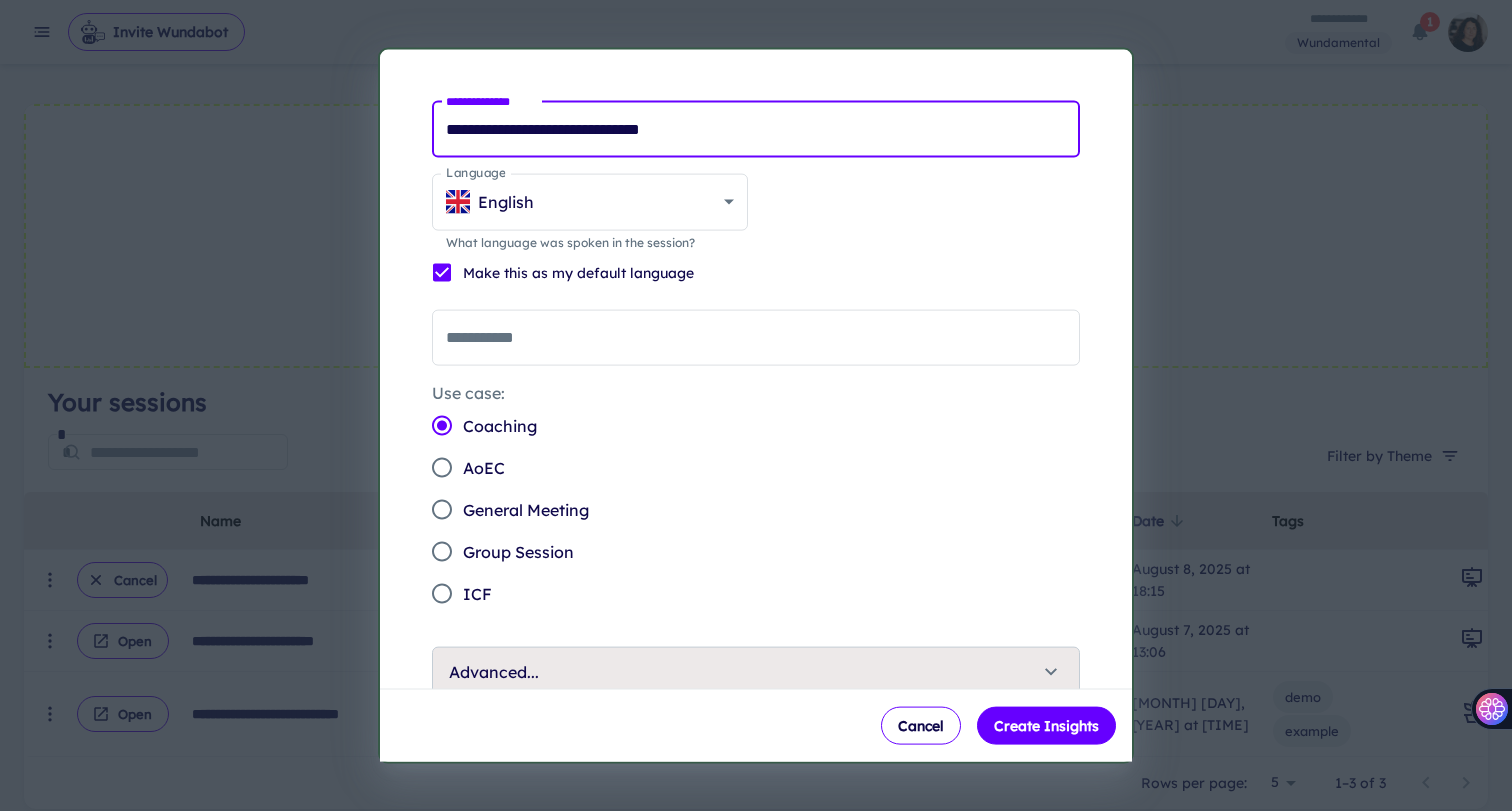 click on "**********" at bounding box center (756, 129) 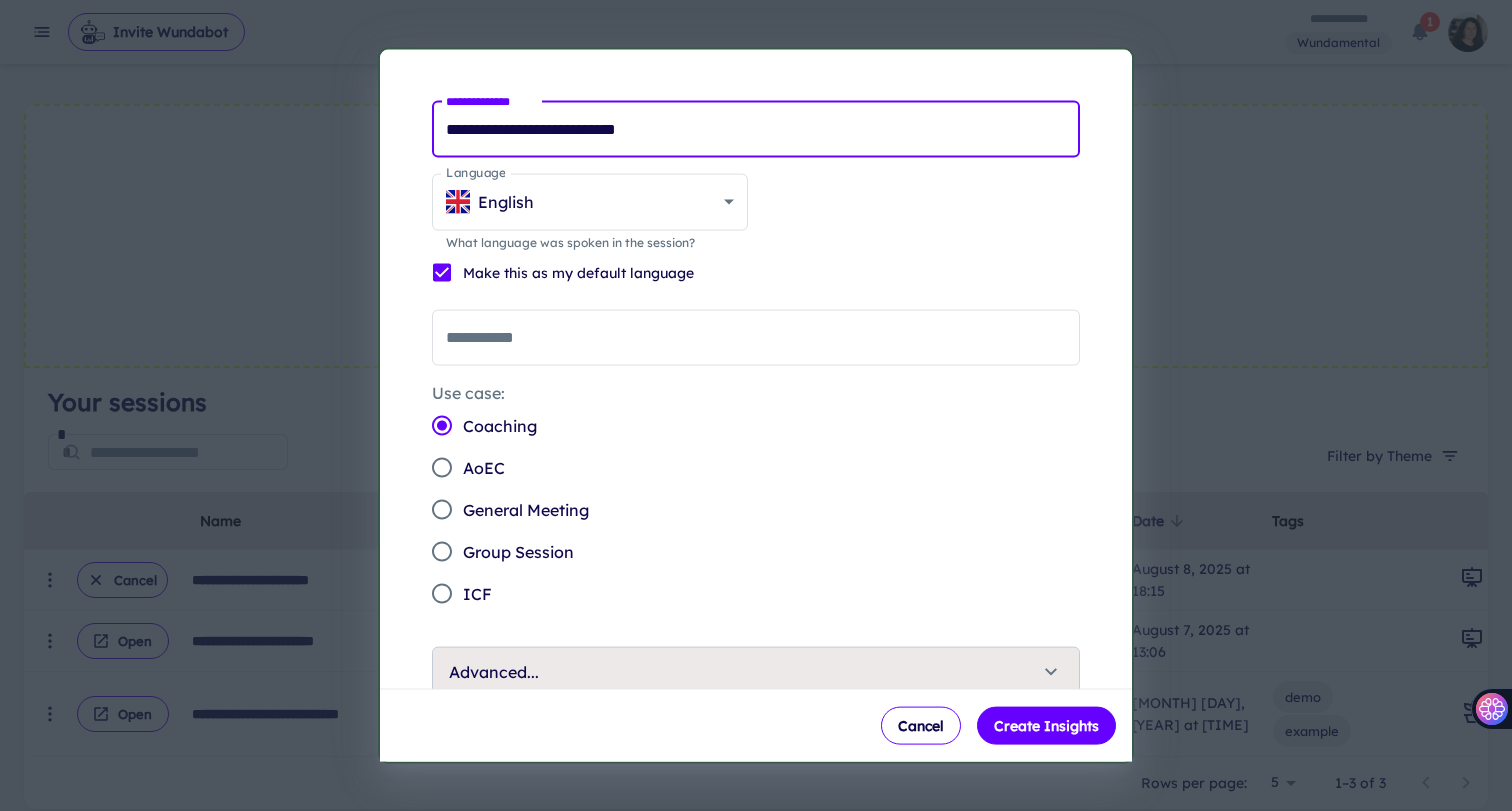 drag, startPoint x: 680, startPoint y: 128, endPoint x: 424, endPoint y: 125, distance: 256.01758 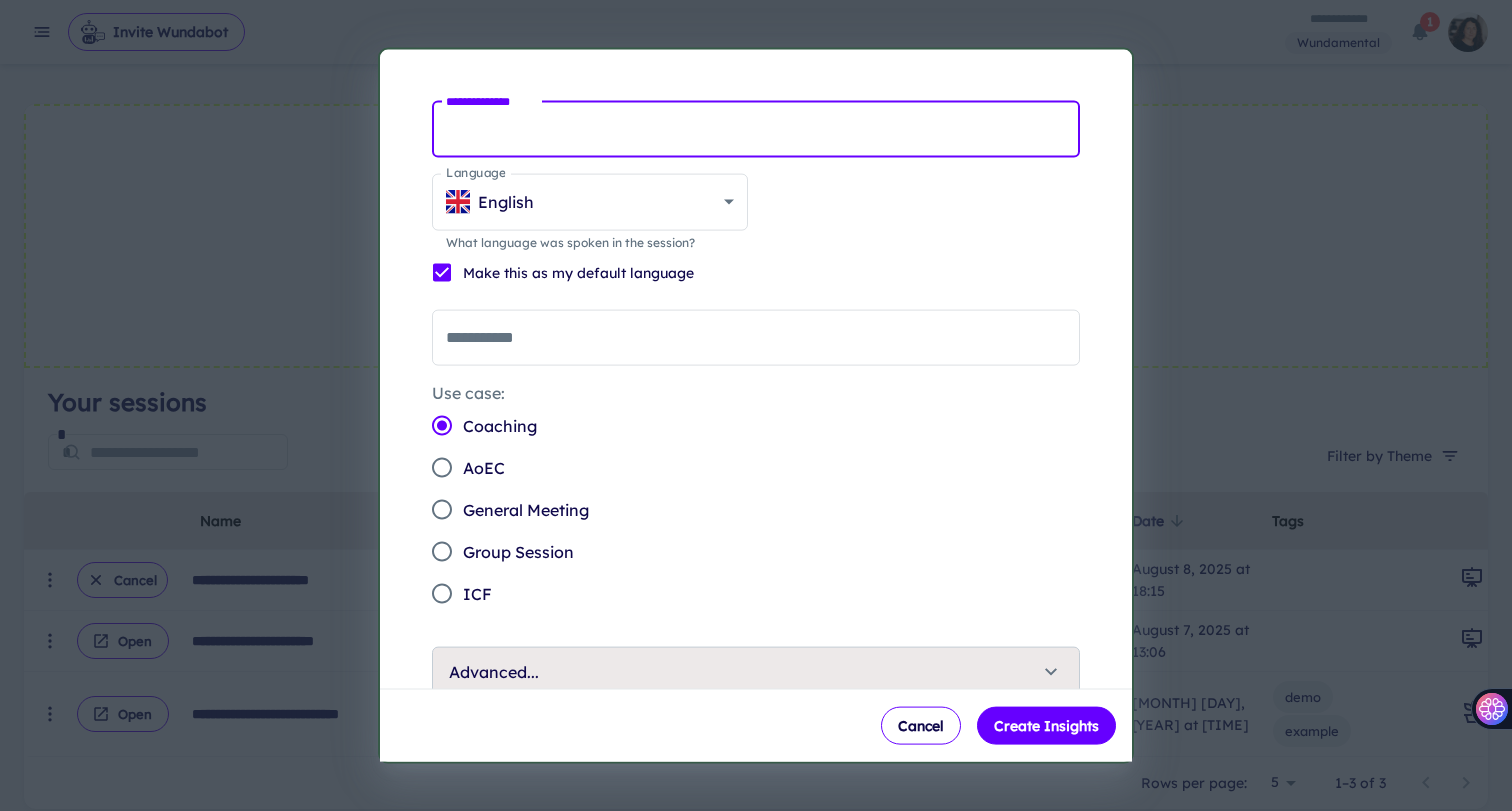 type on "*" 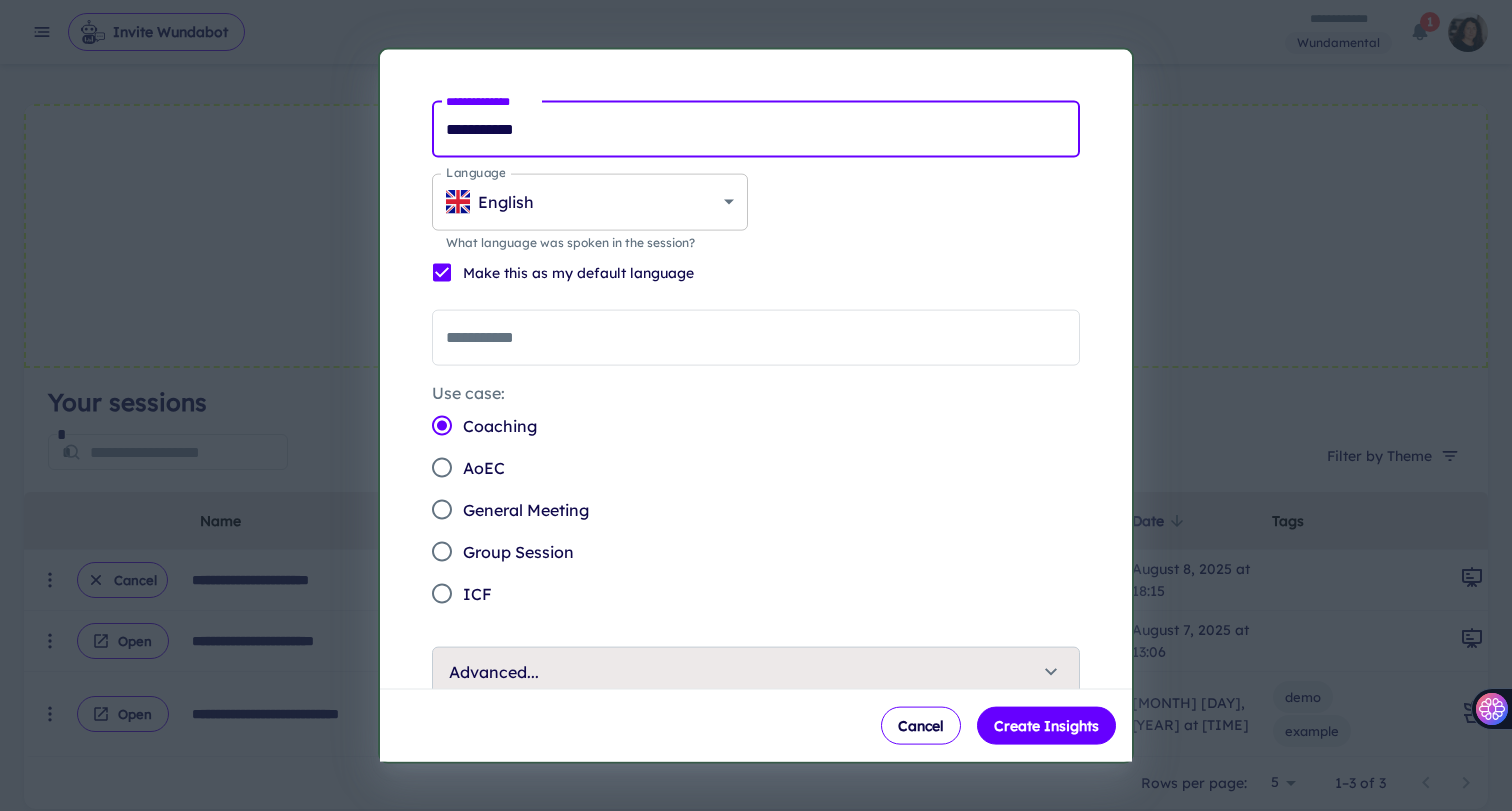 type on "**********" 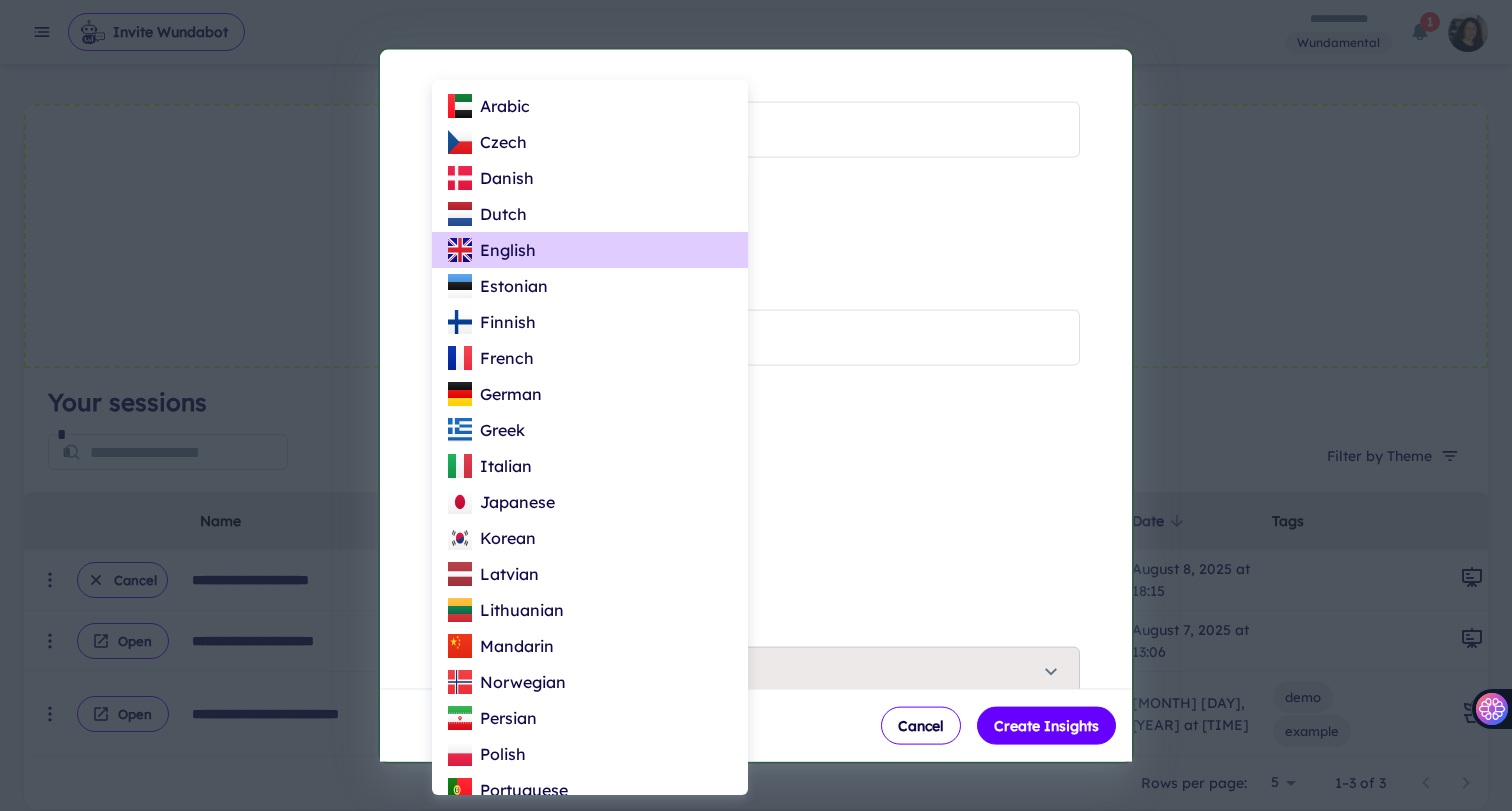 click on "**********" at bounding box center [756, 405] 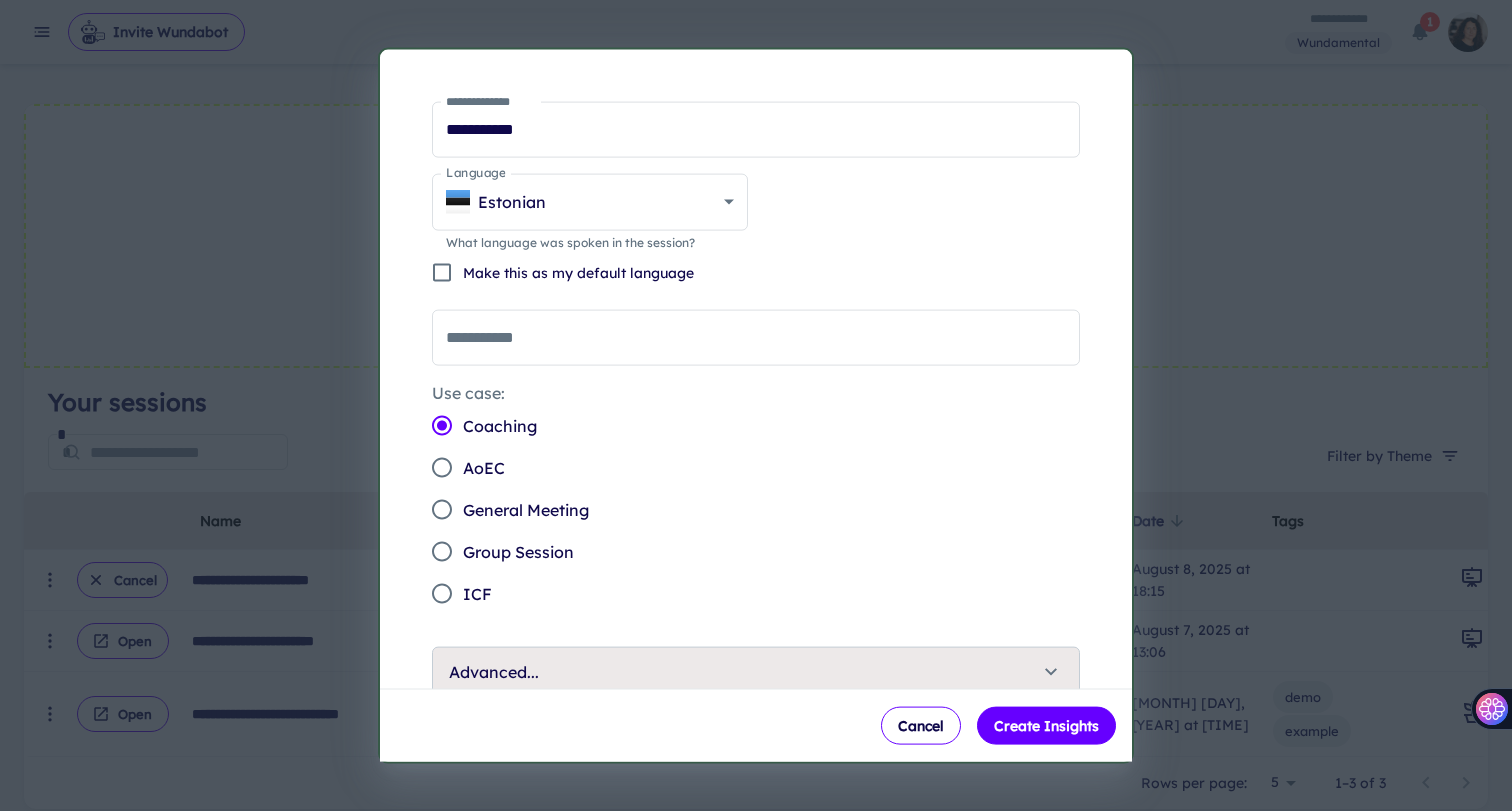 drag, startPoint x: 1016, startPoint y: 720, endPoint x: 802, endPoint y: 502, distance: 305.48322 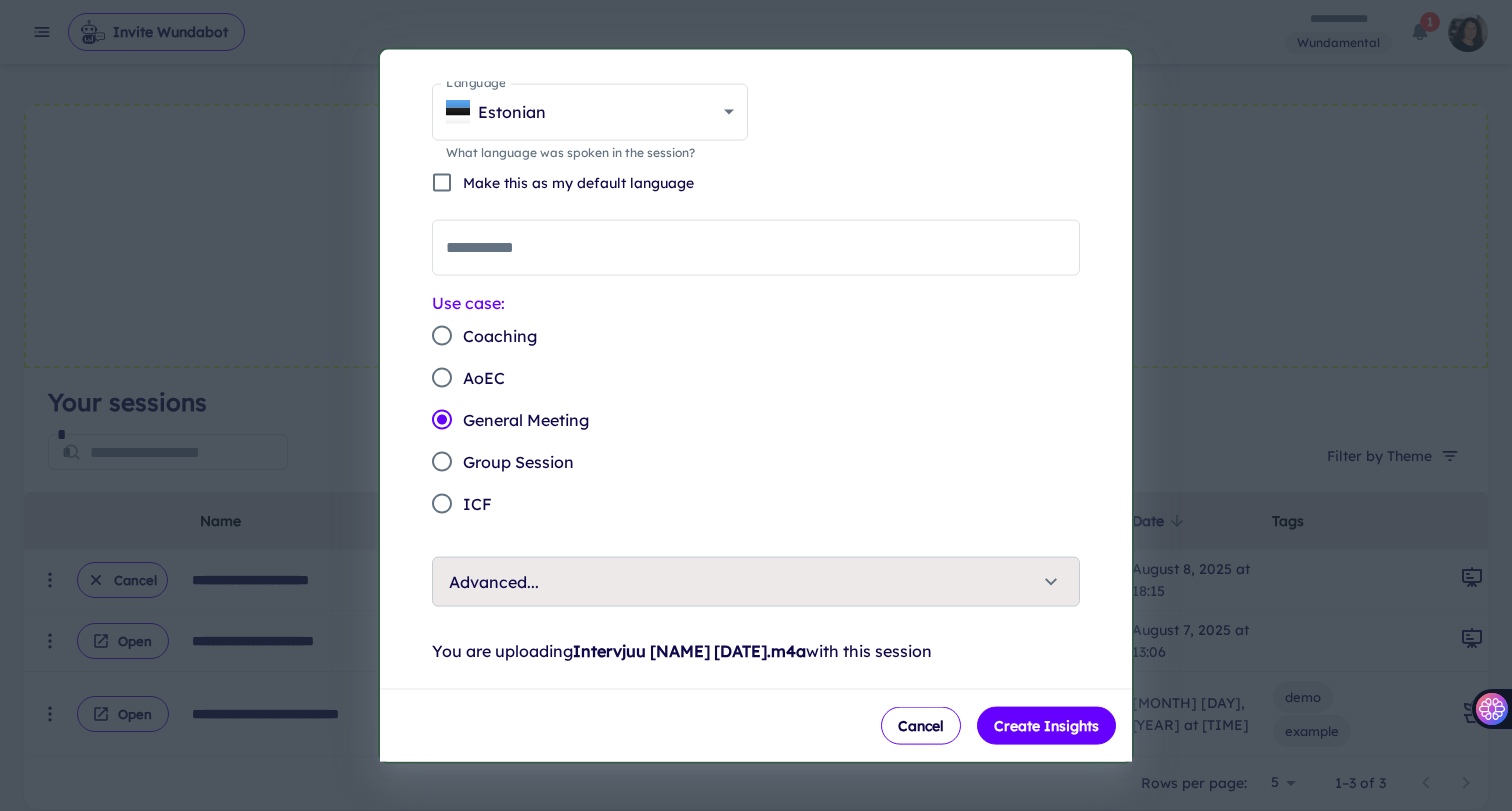 scroll, scrollTop: 0, scrollLeft: 0, axis: both 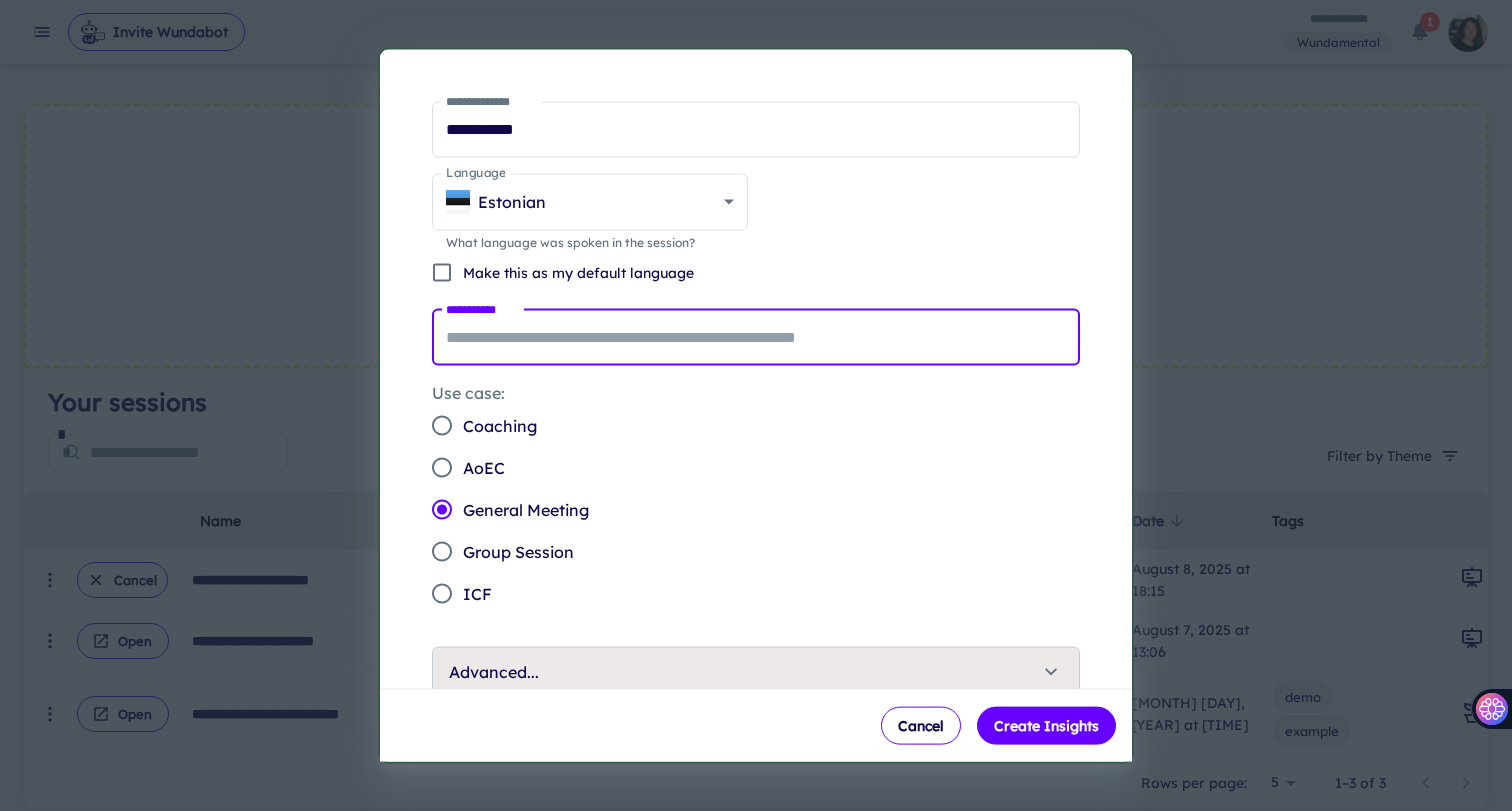 click on "**********" at bounding box center (756, 337) 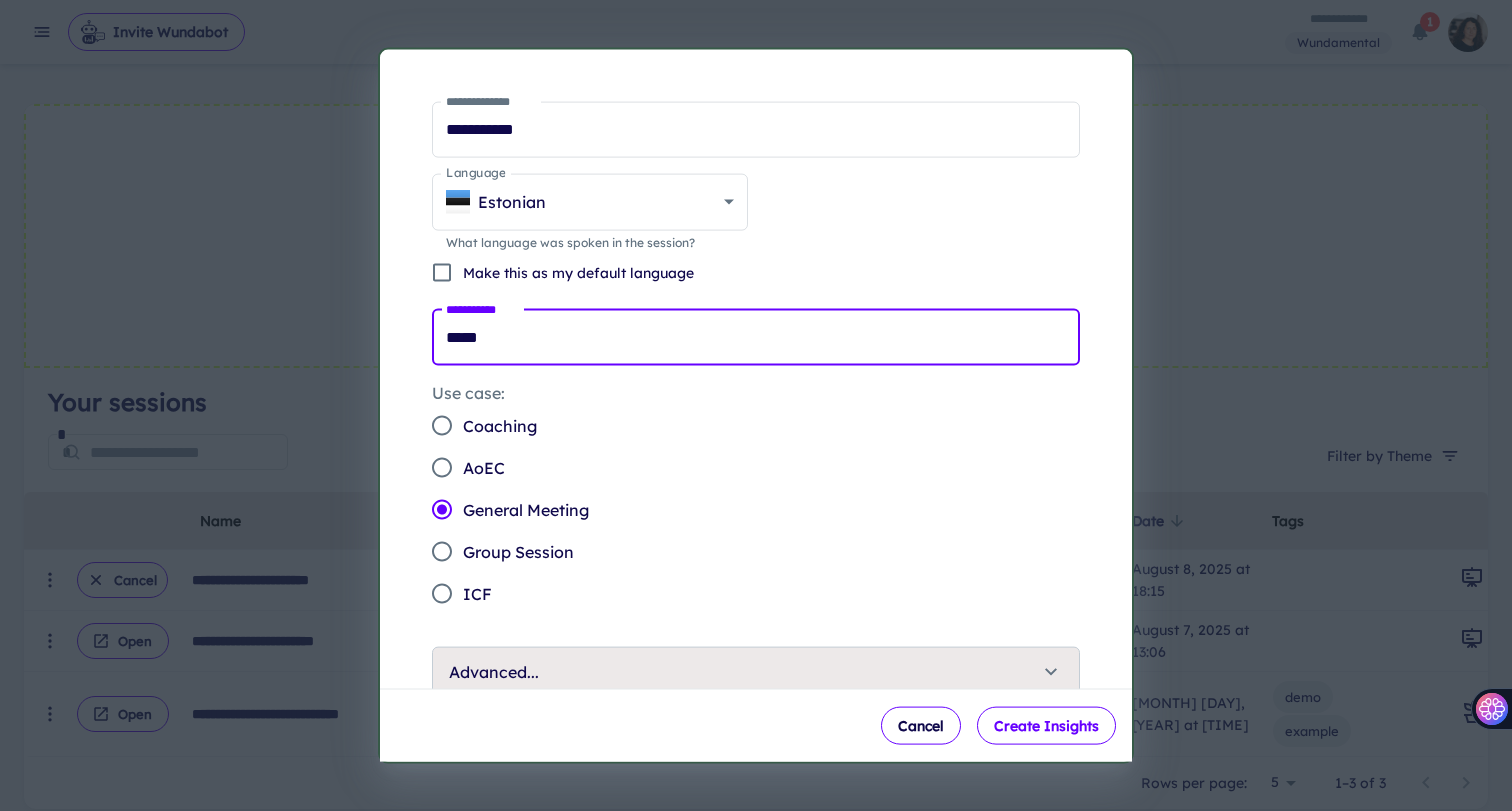 type on "*****" 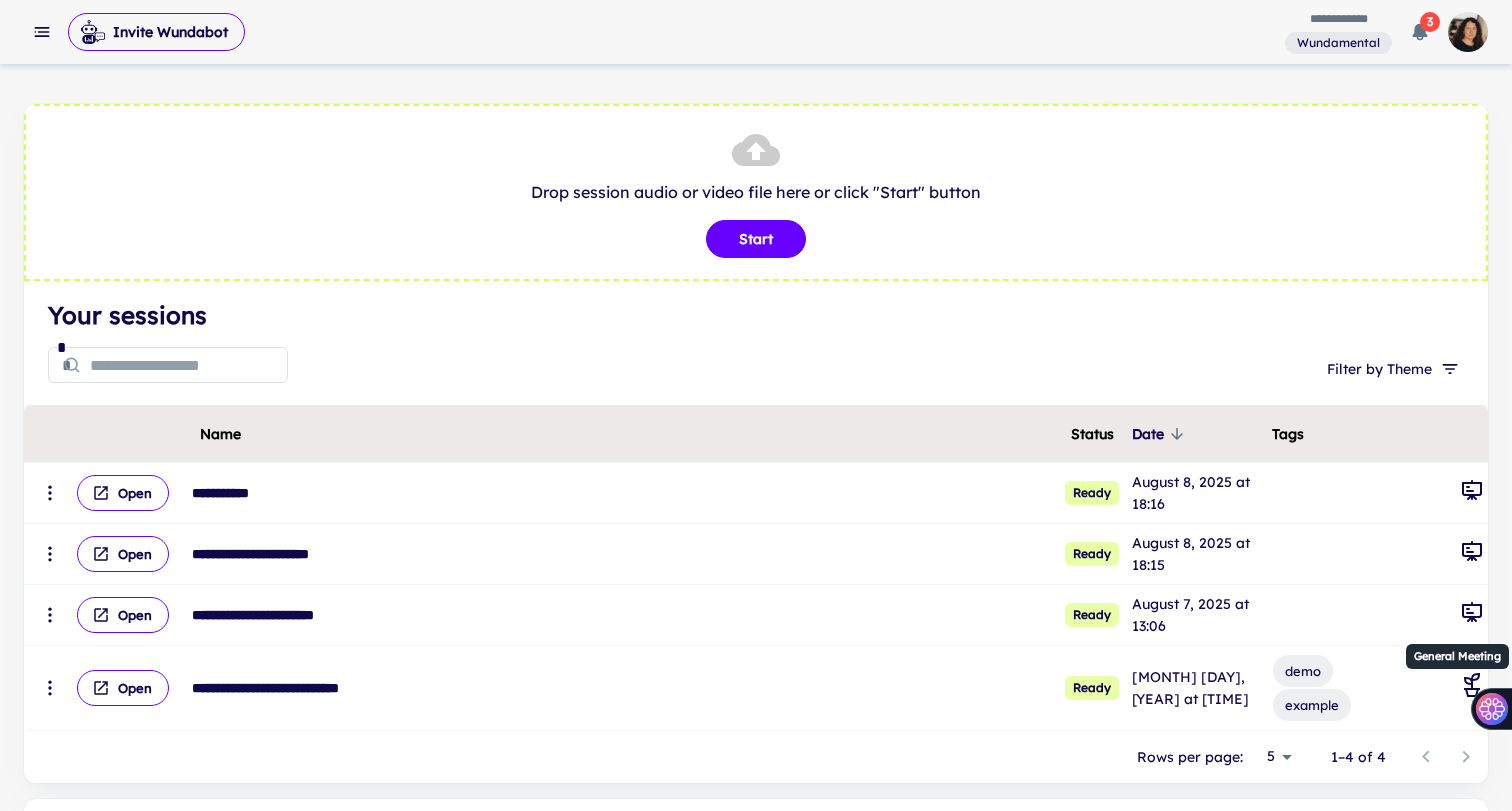 click on "General Meeting" at bounding box center [1457, 650] 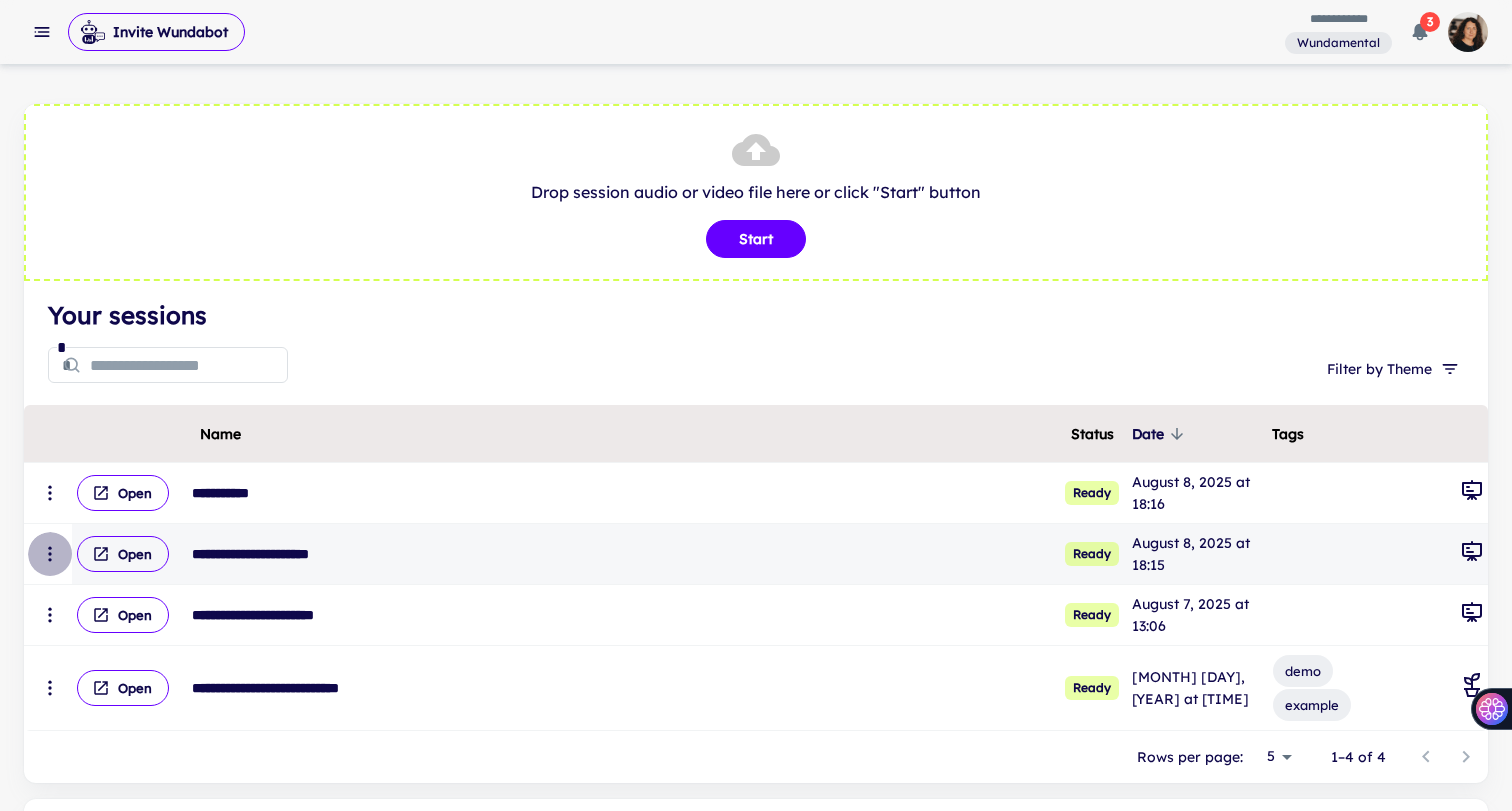 click 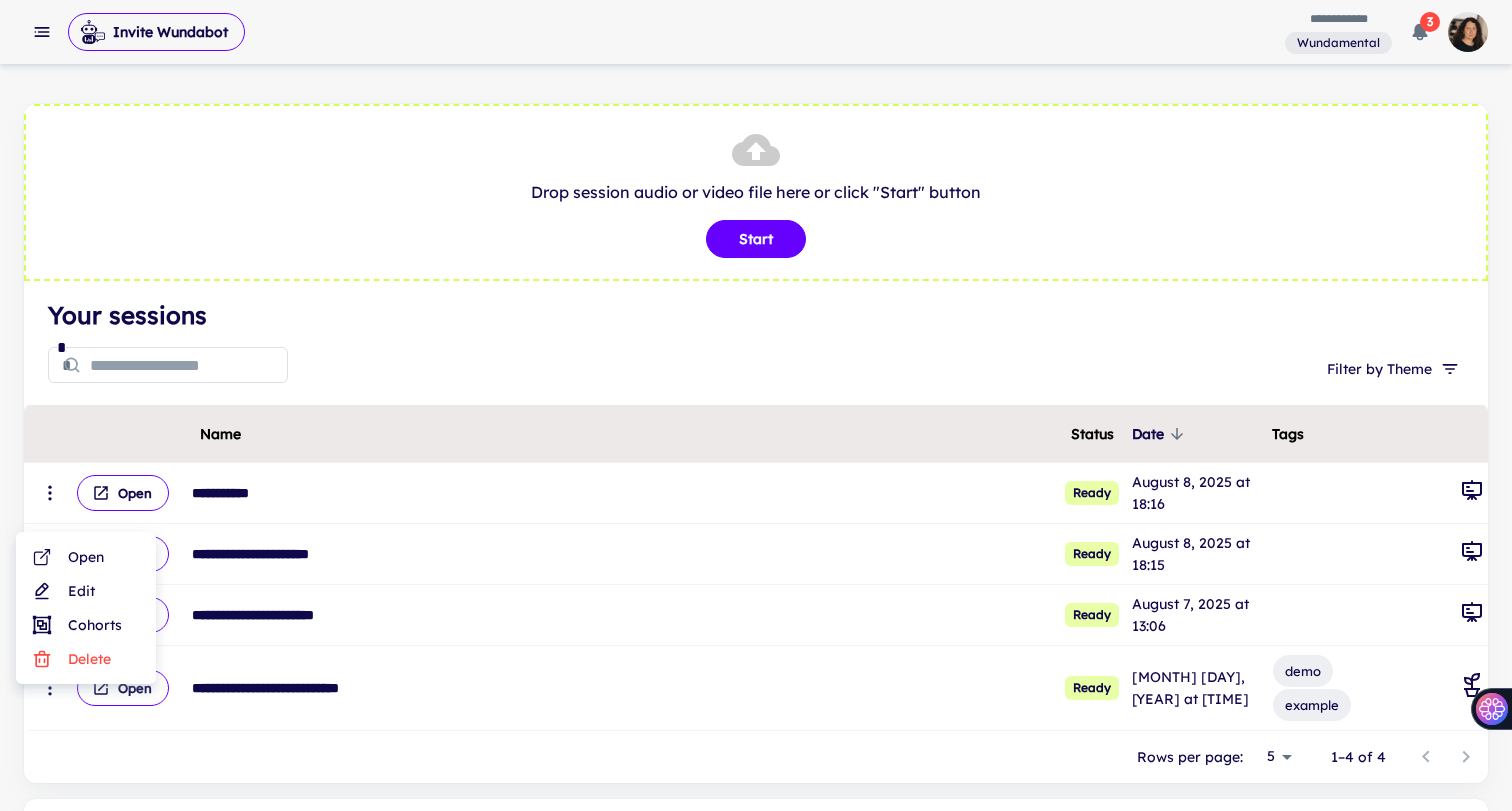 click on "Edit" at bounding box center (86, 591) 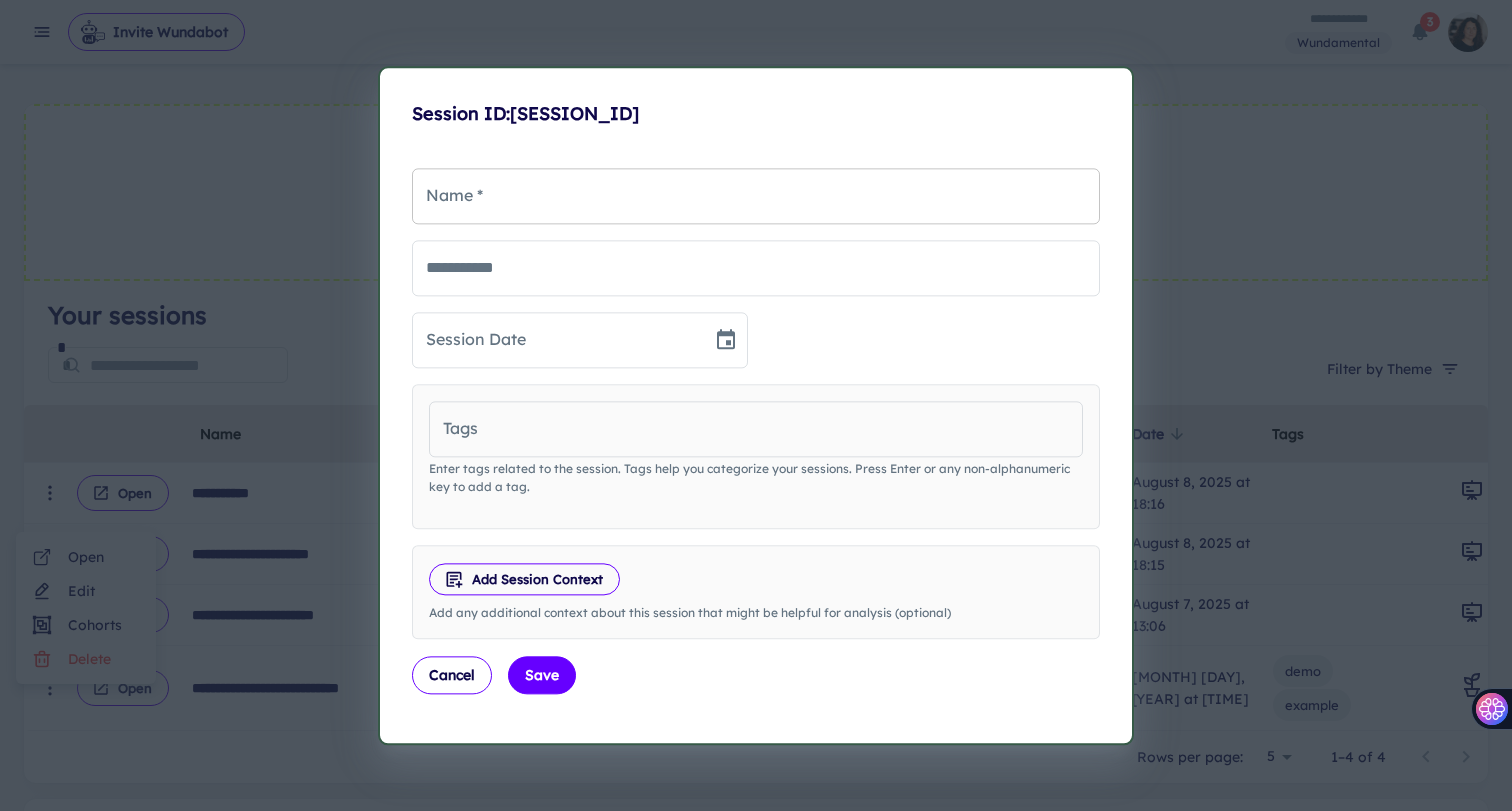 type on "**********" 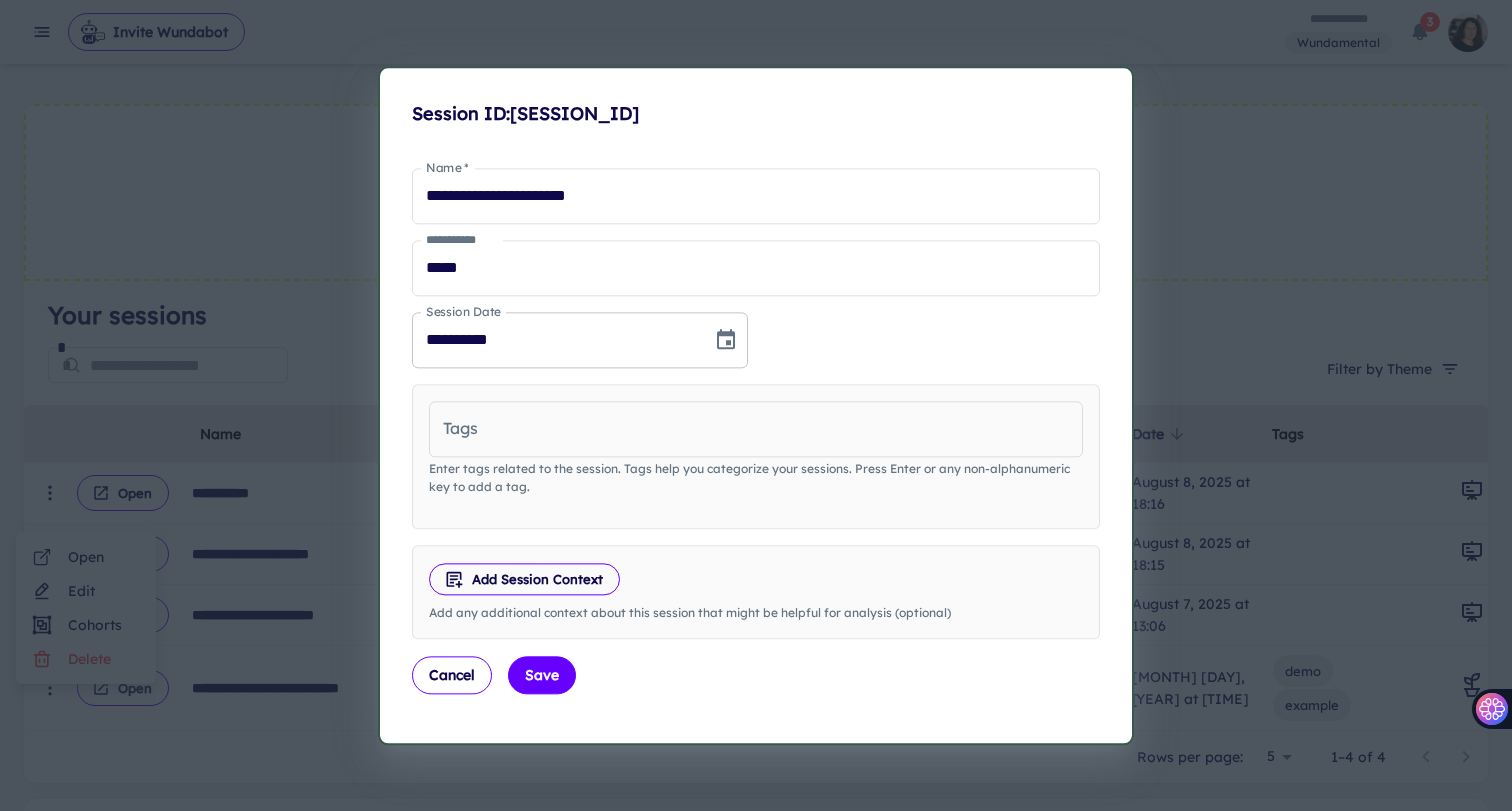 click on "**********" at bounding box center (555, 340) 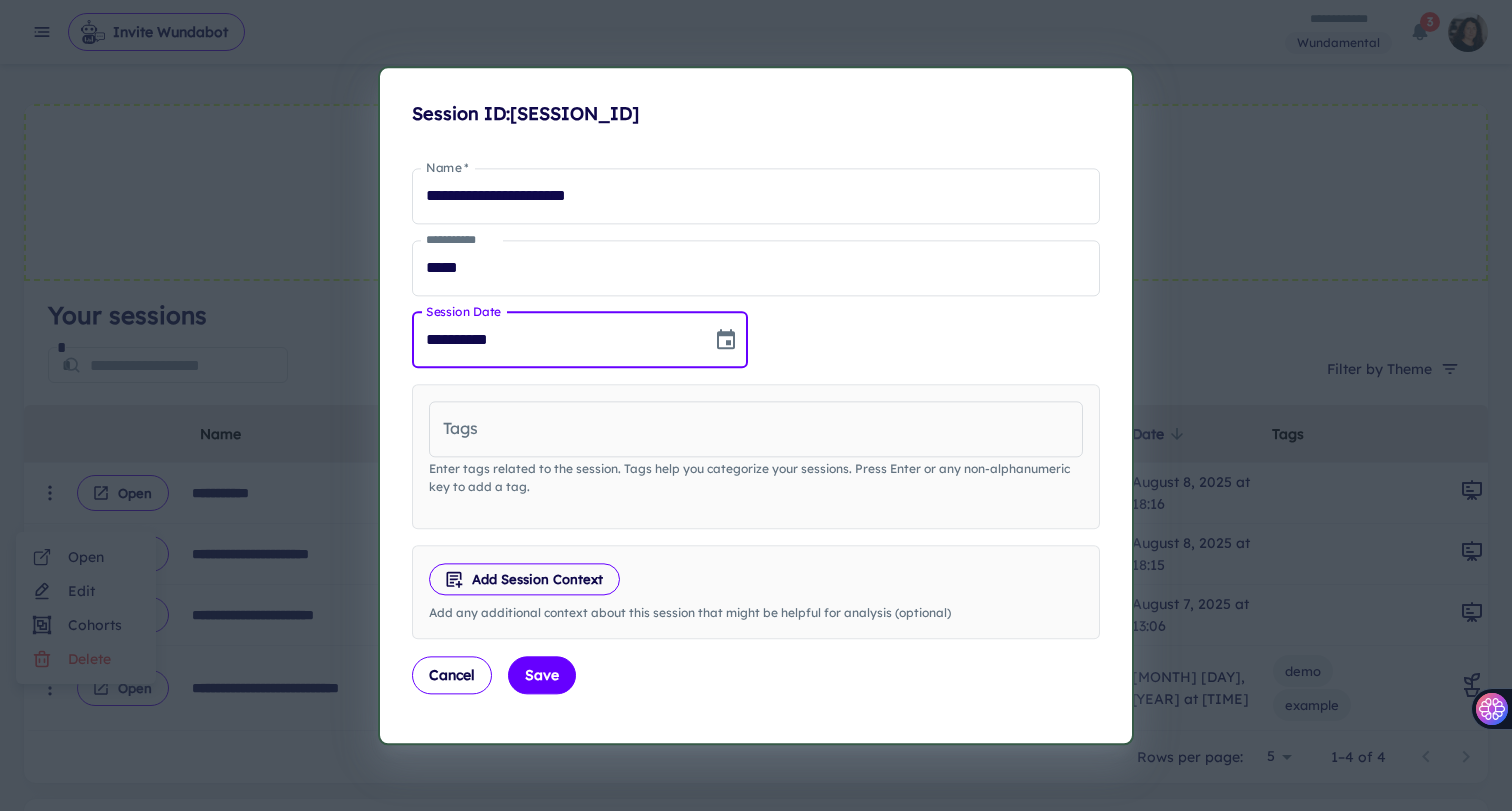 click on "**********" at bounding box center (555, 340) 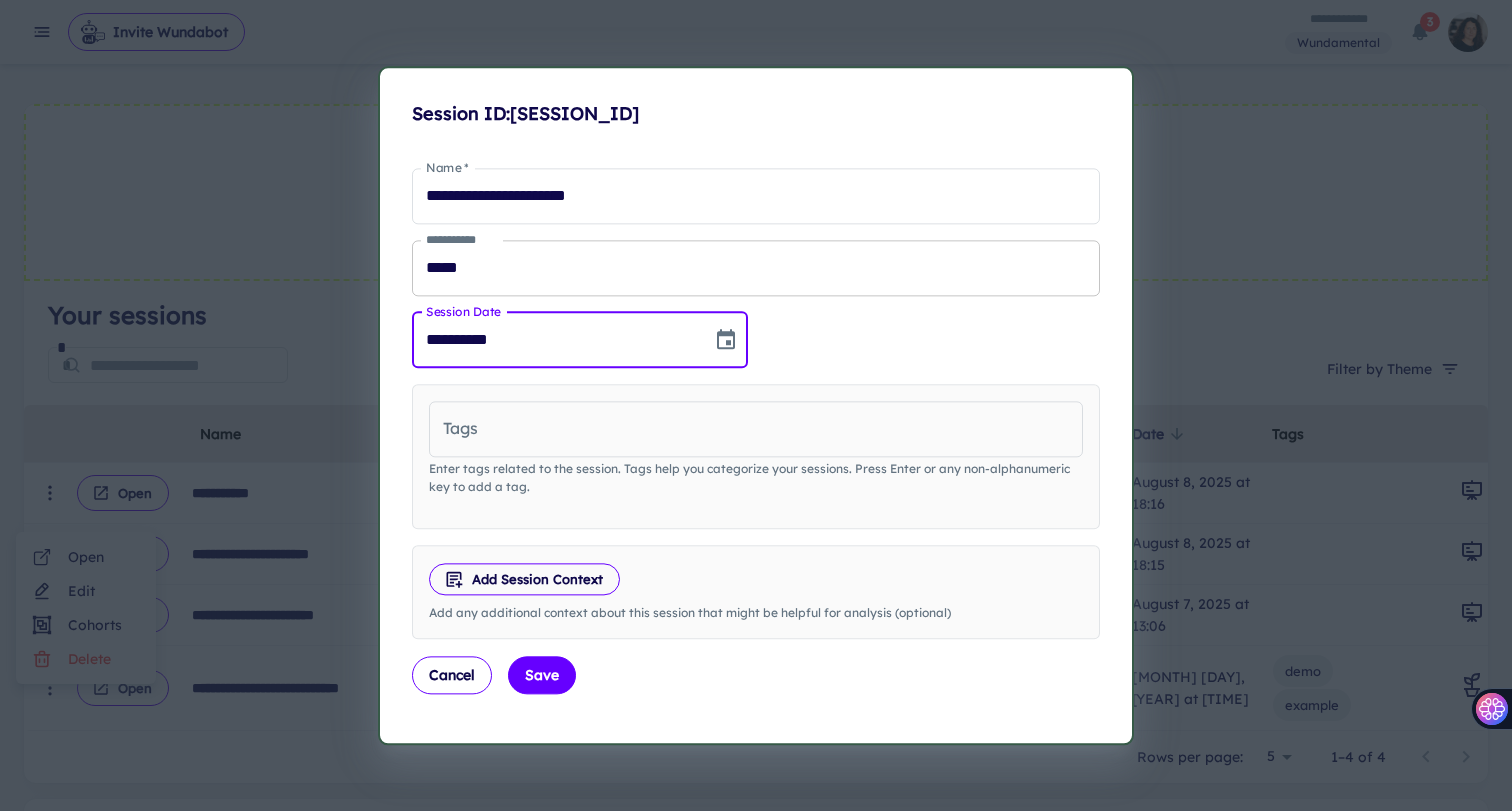 type on "**********" 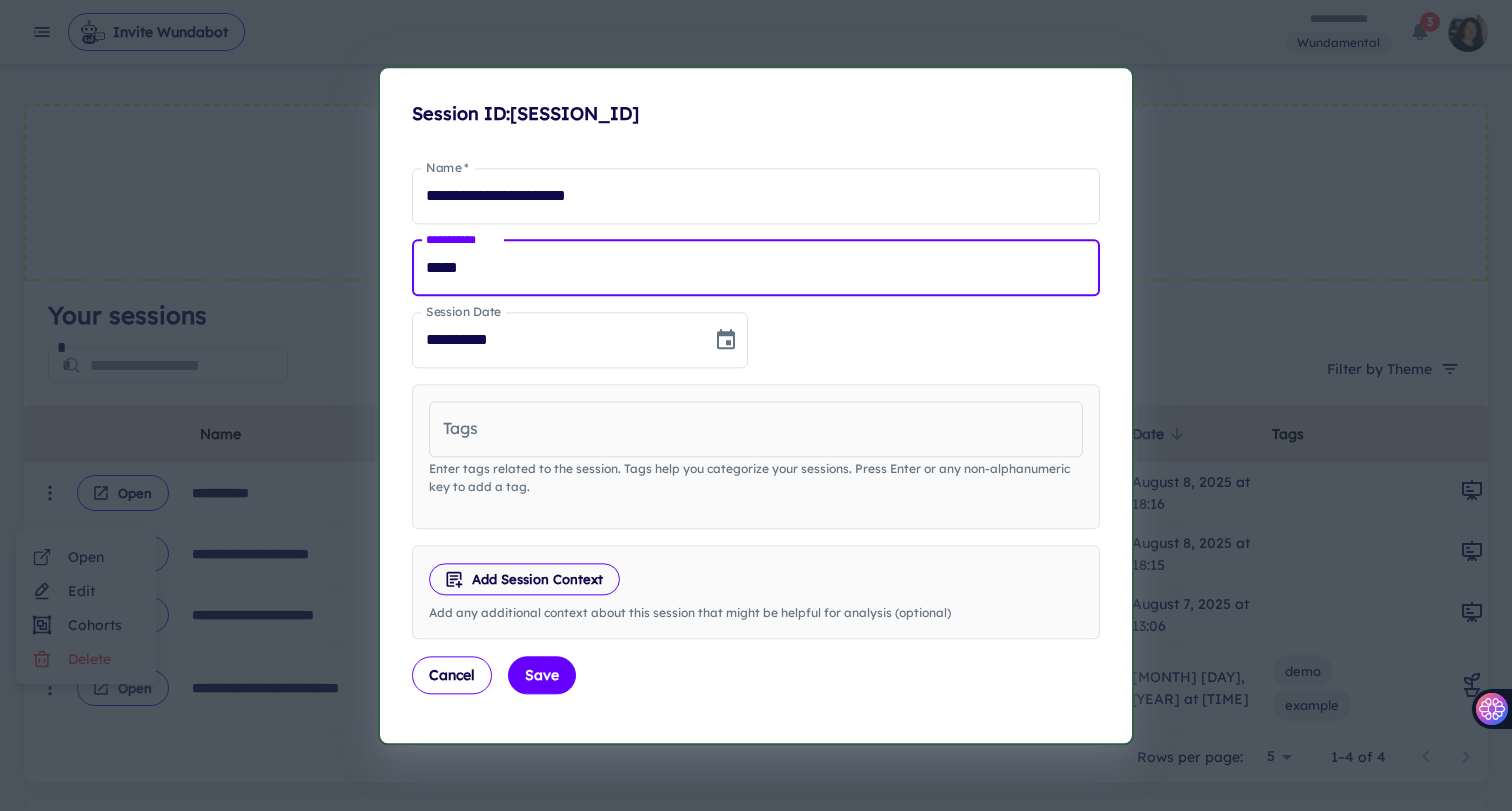 click on "*****" at bounding box center (756, 268) 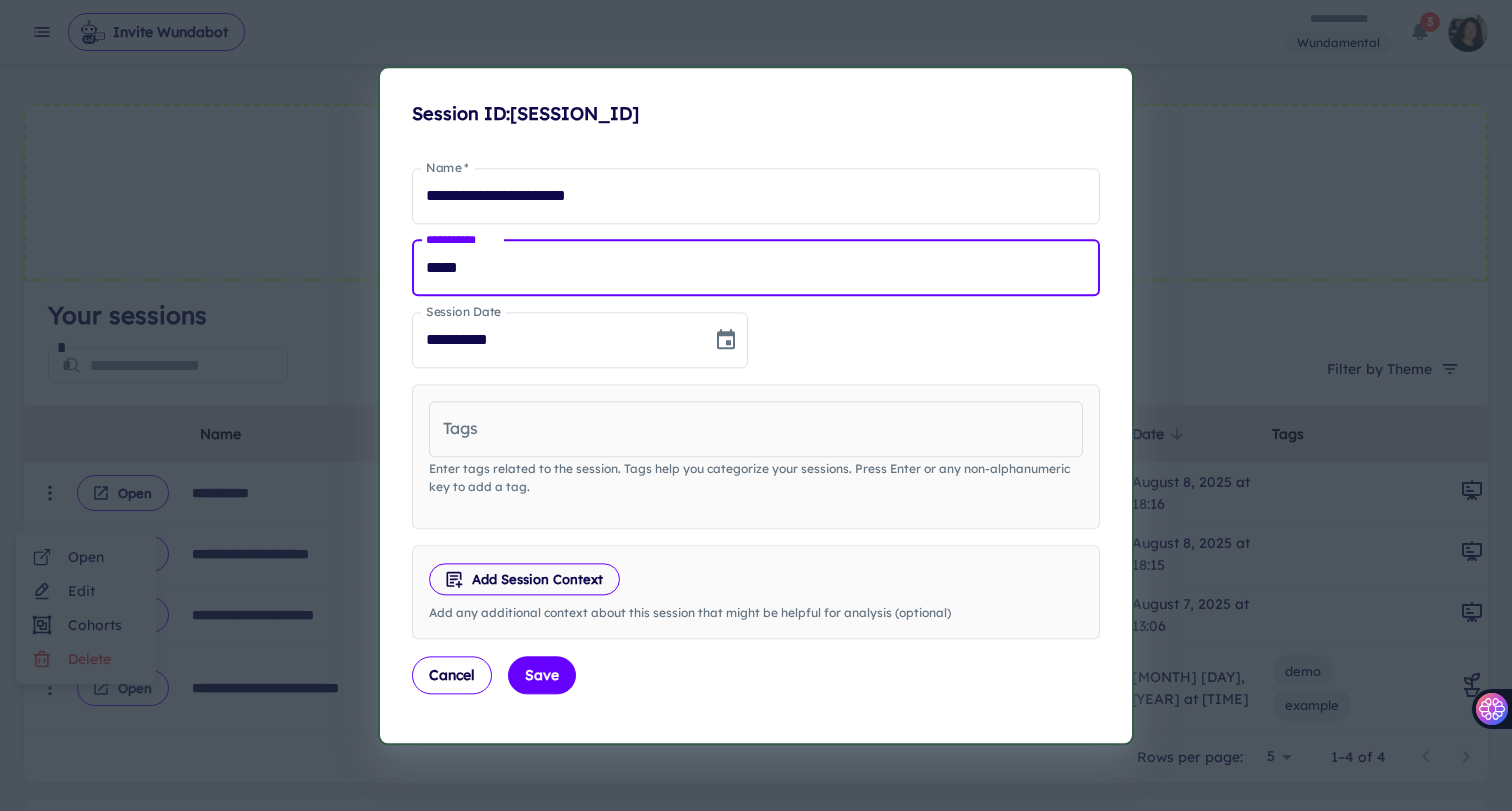 drag, startPoint x: 479, startPoint y: 276, endPoint x: 436, endPoint y: 275, distance: 43.011627 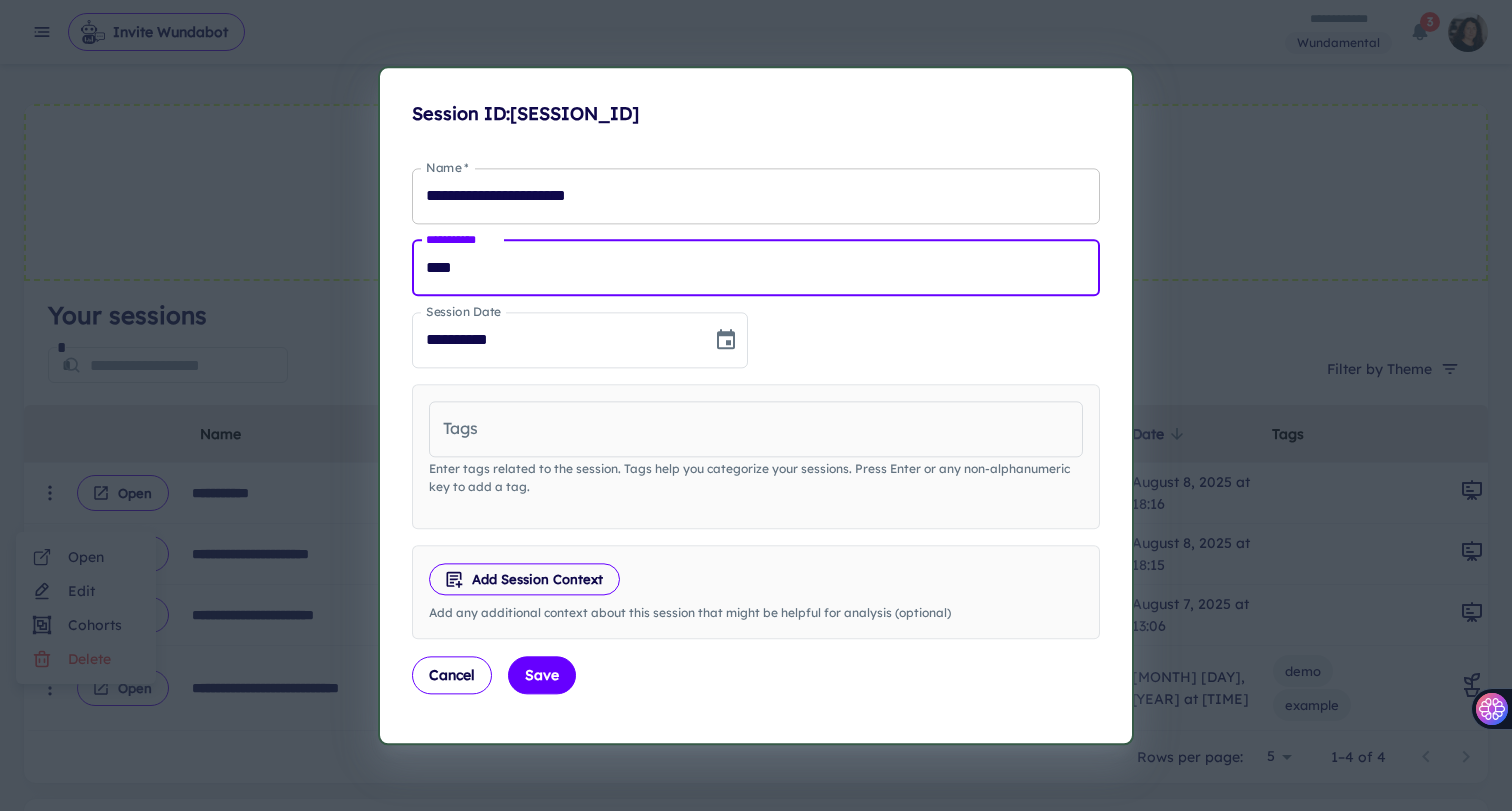 type on "****" 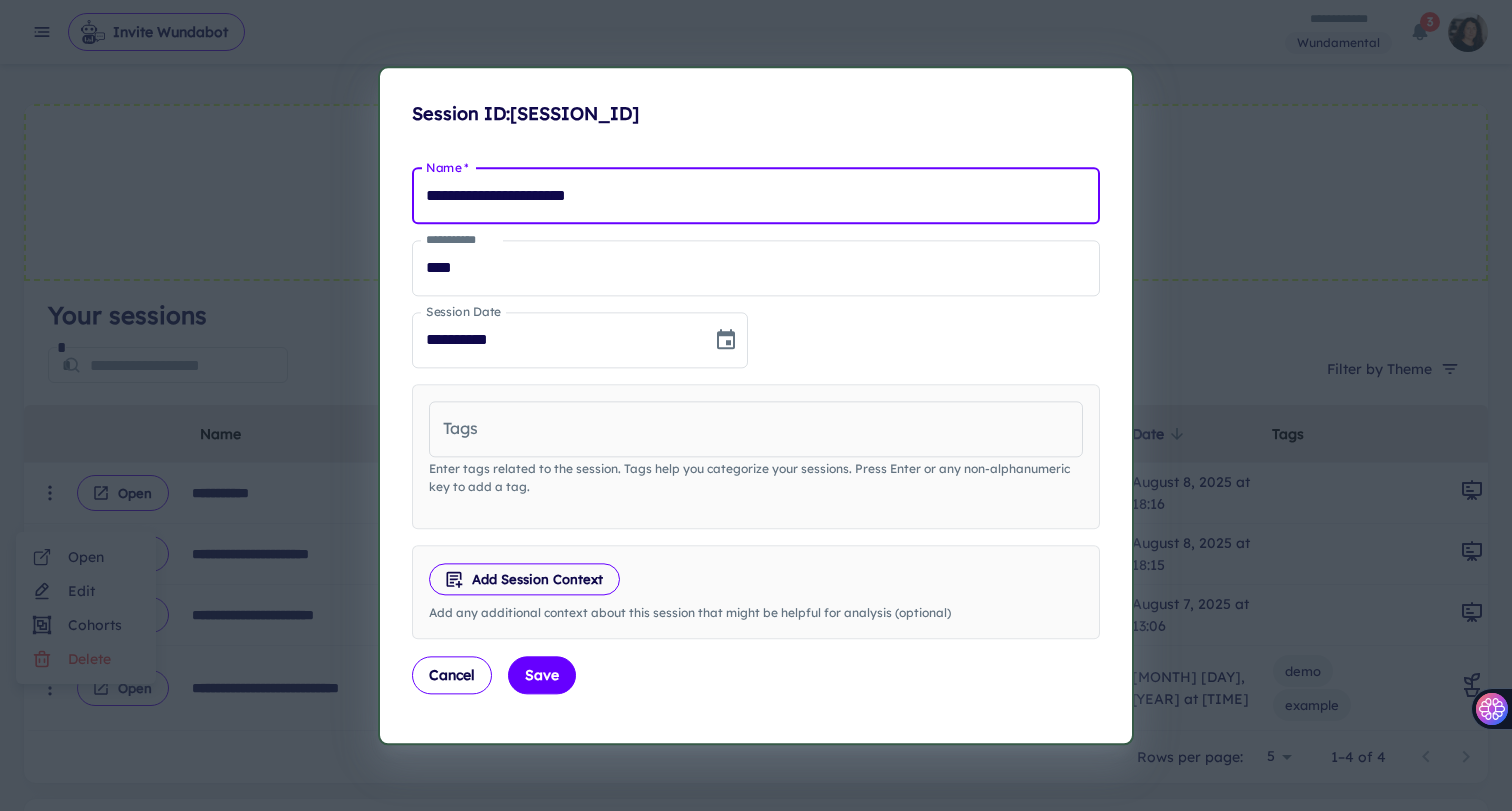 drag, startPoint x: 638, startPoint y: 191, endPoint x: 545, endPoint y: 199, distance: 93.34345 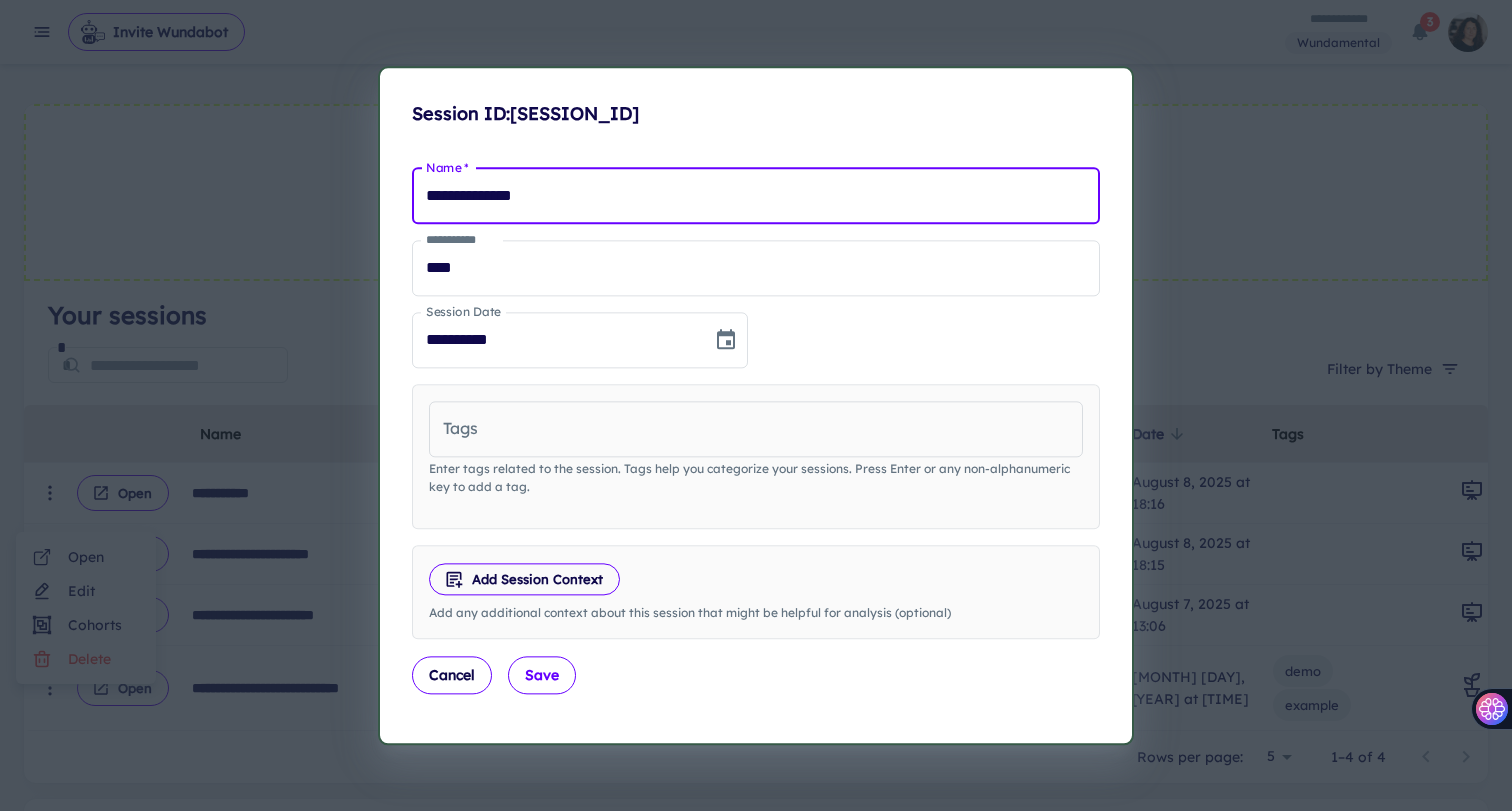 type on "**********" 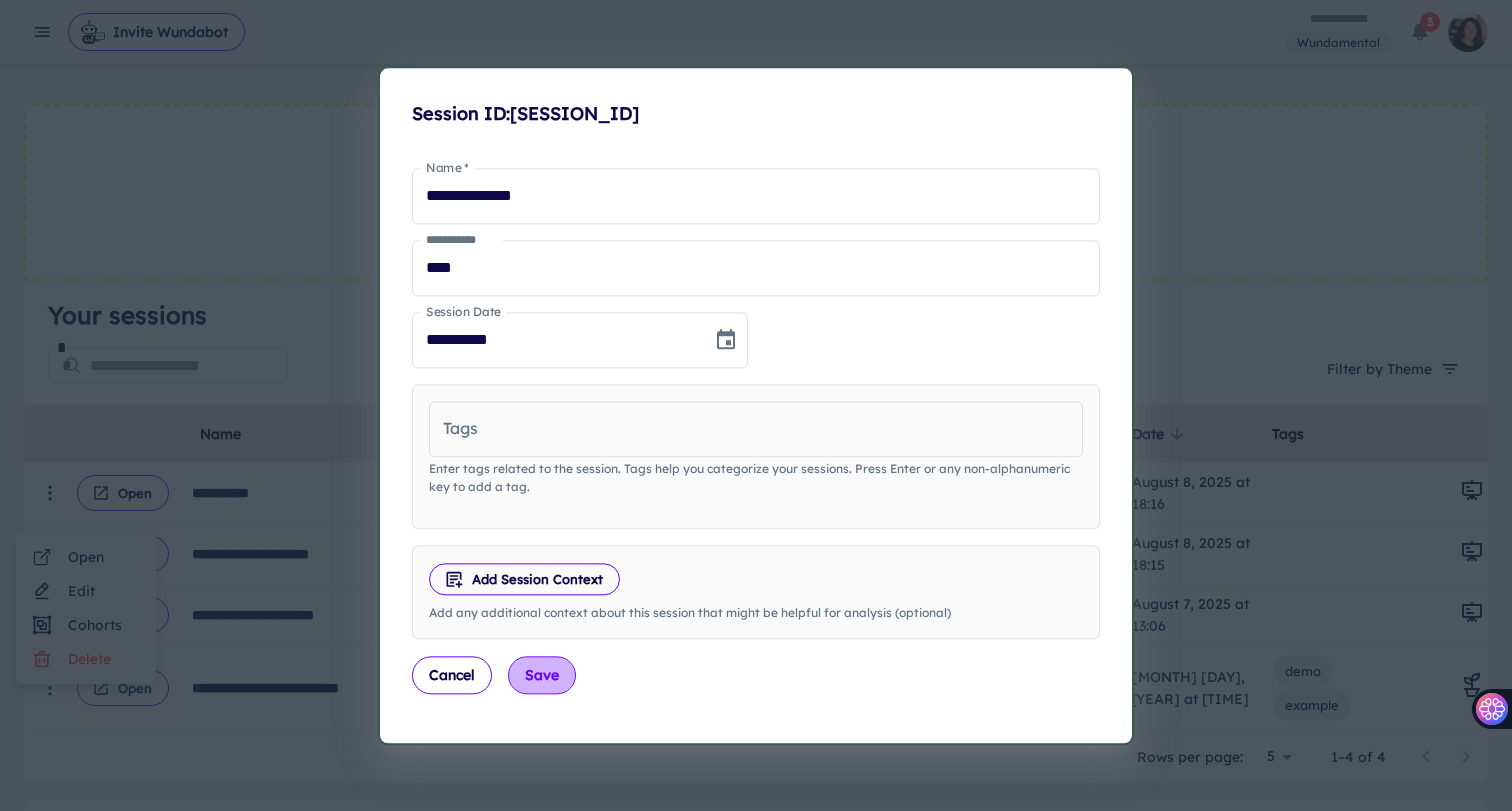 click on "Save" at bounding box center [542, 675] 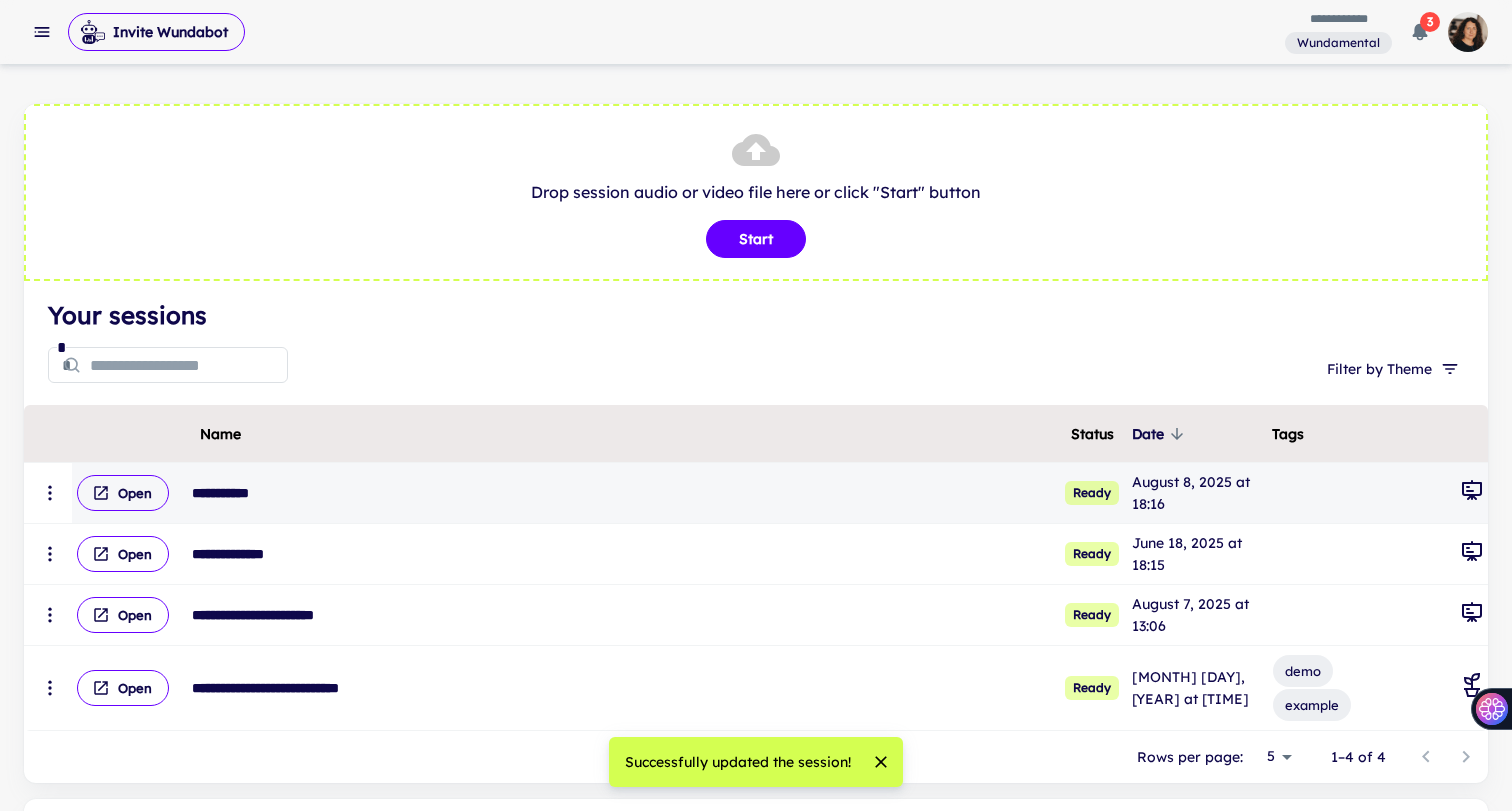 click 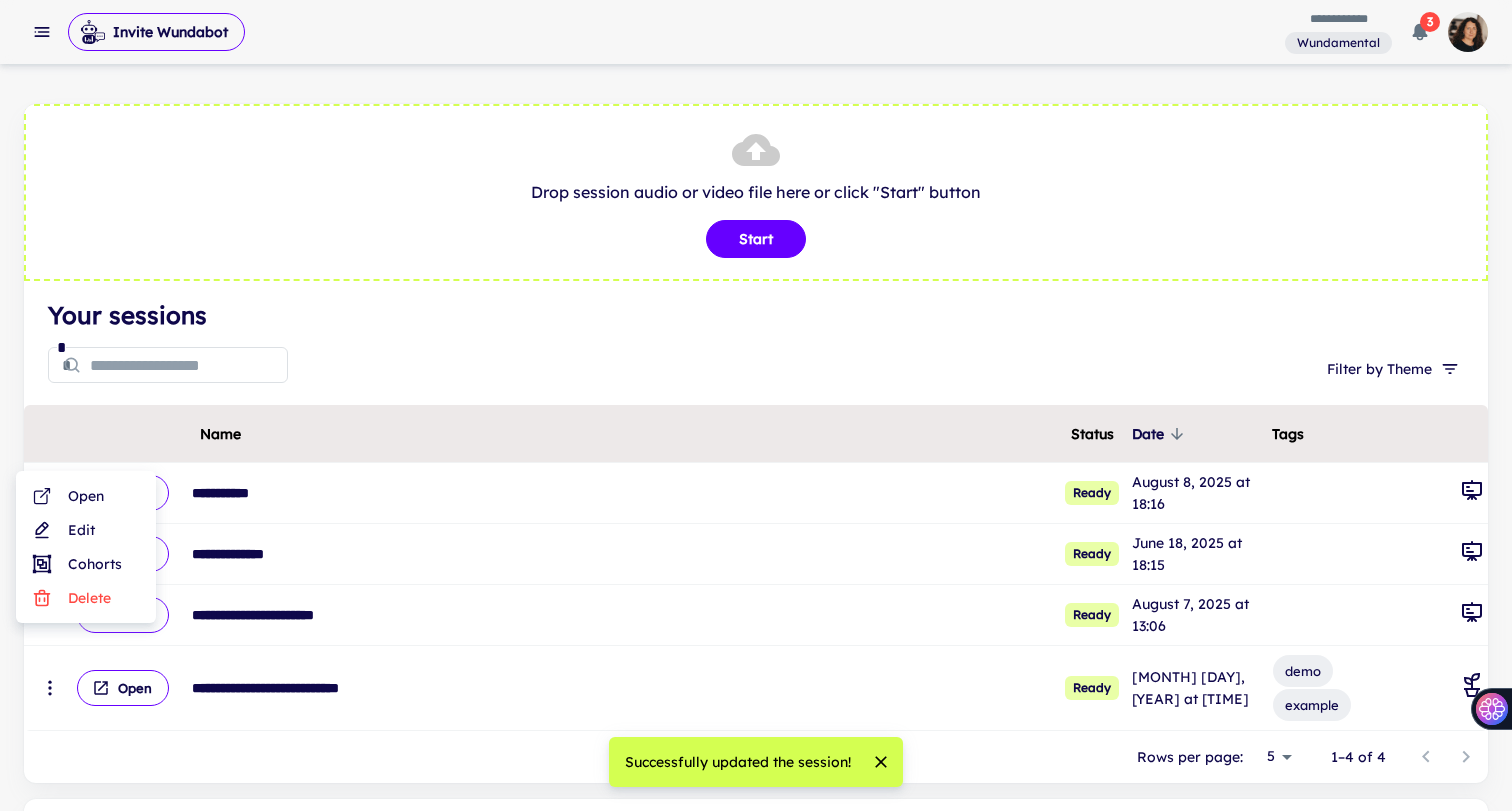 click on "Edit" at bounding box center (86, 530) 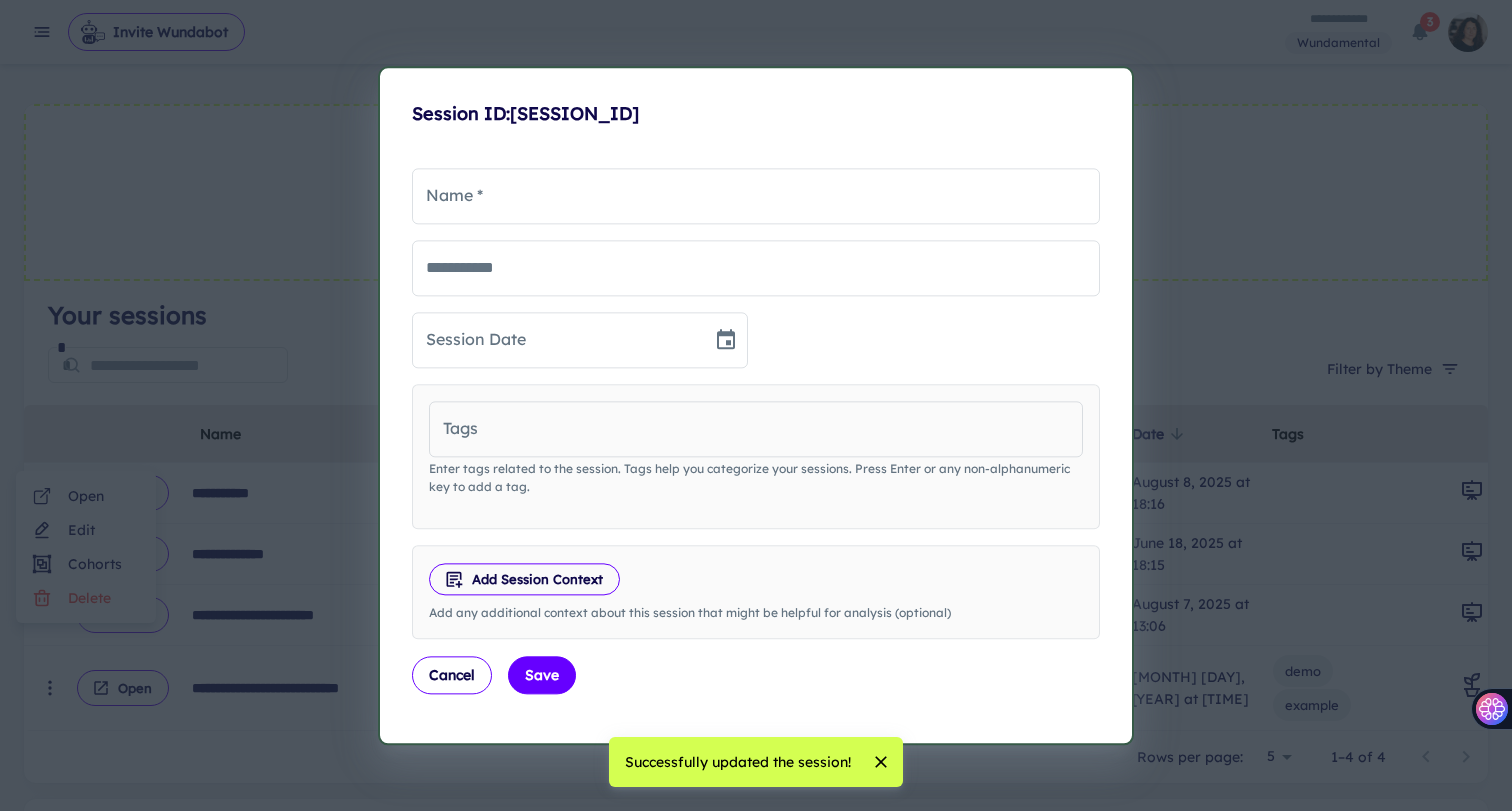 type on "**********" 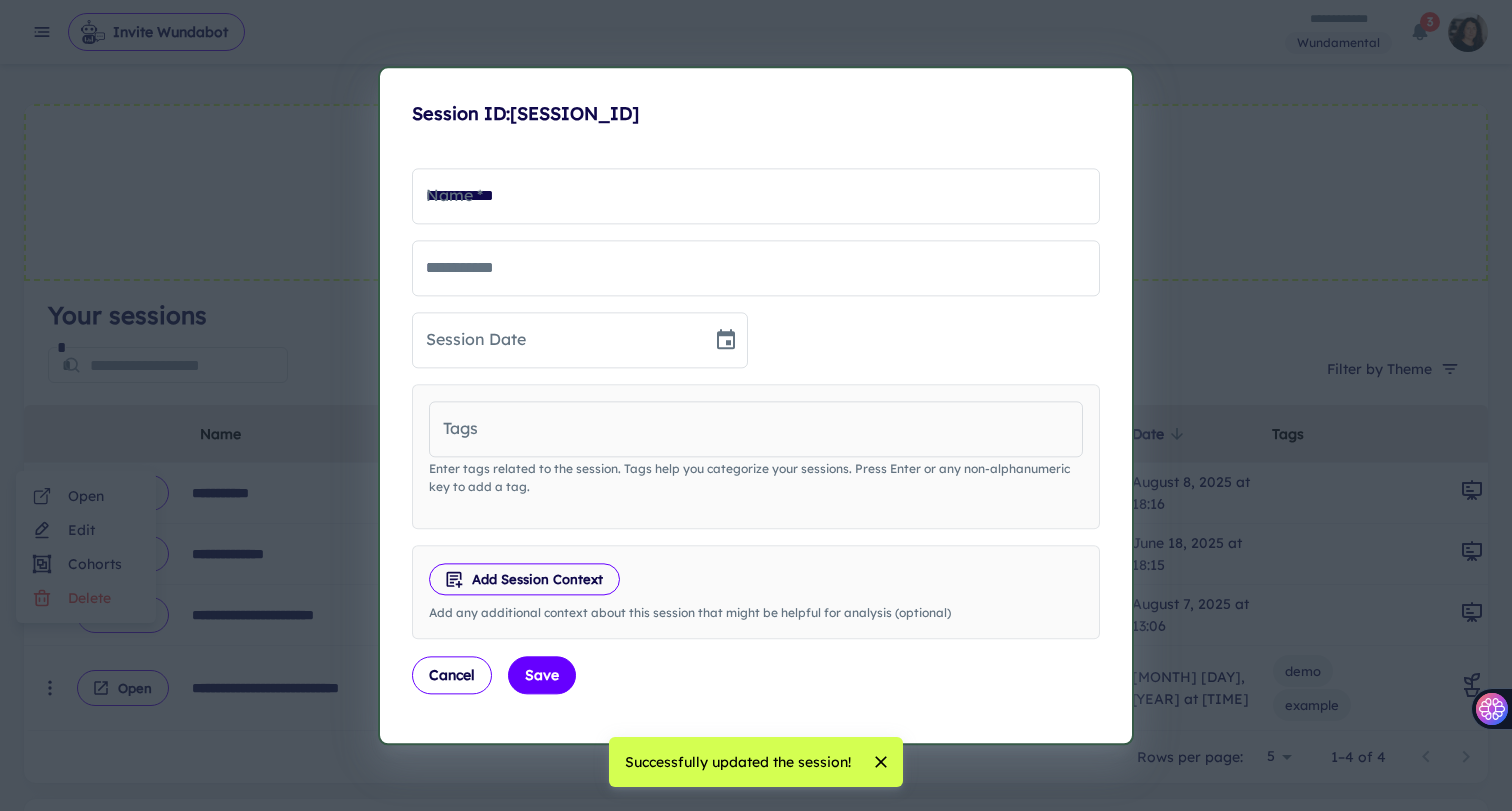 type on "**********" 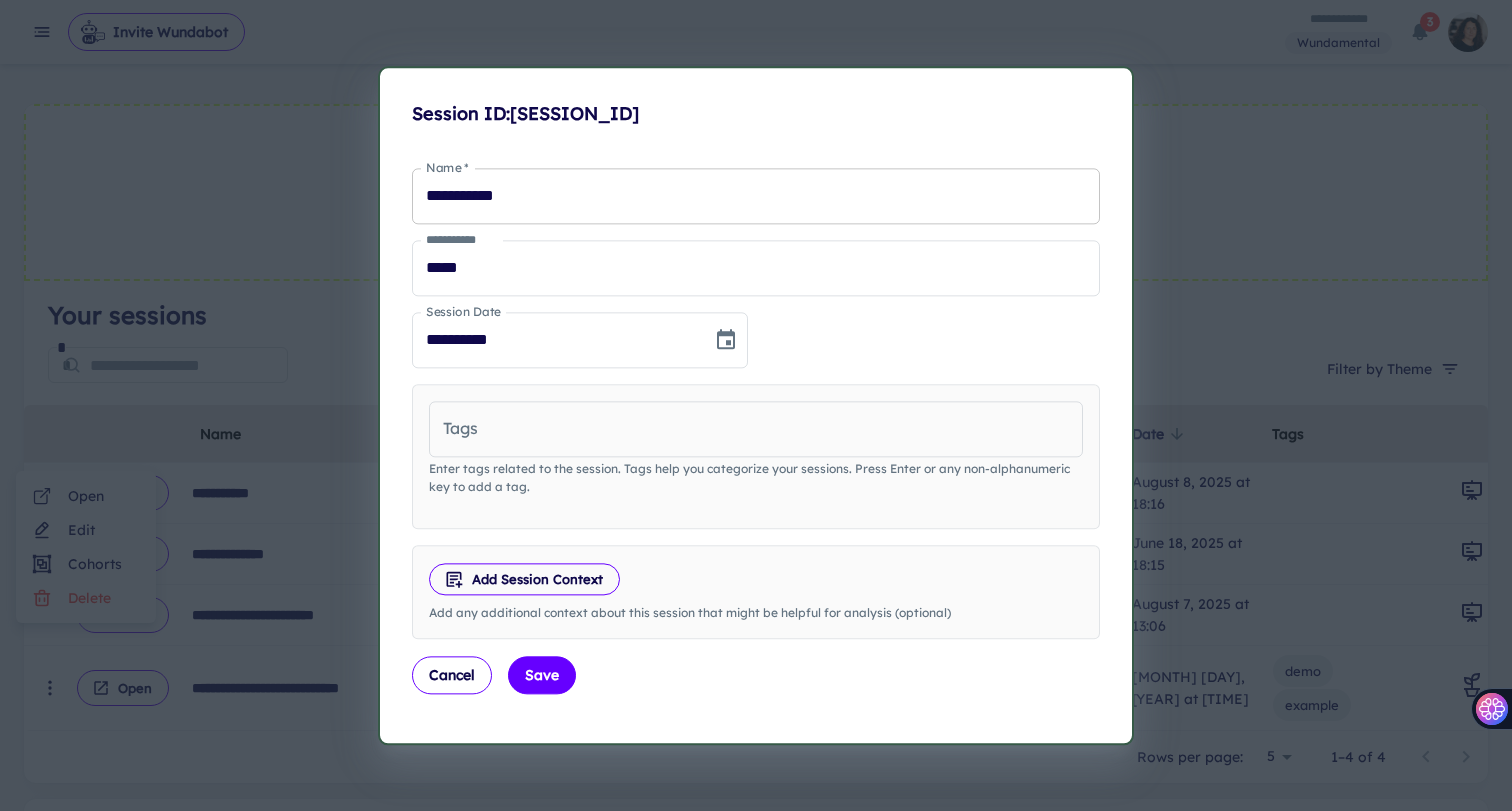 click on "**********" at bounding box center [756, 196] 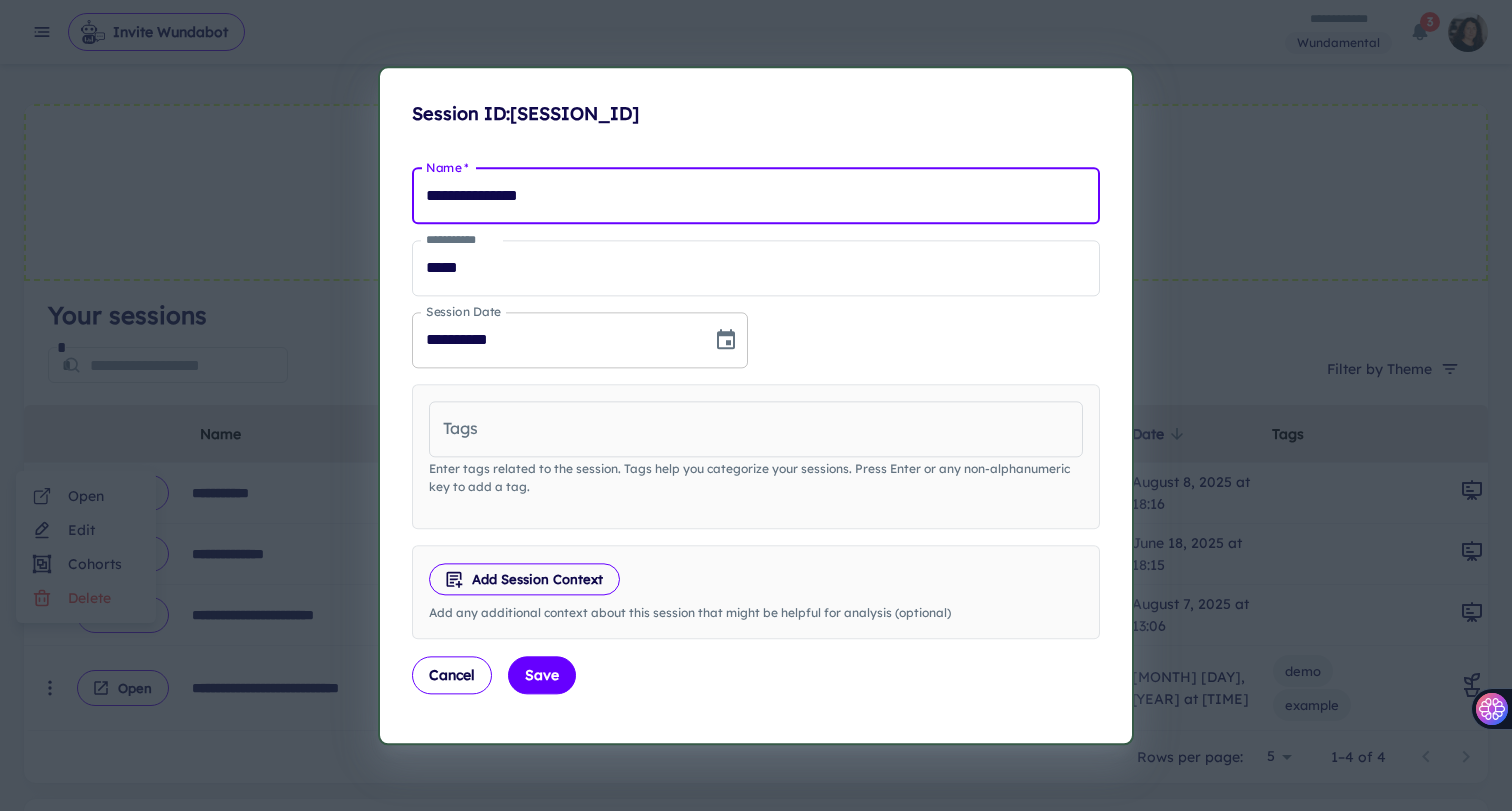 type on "**********" 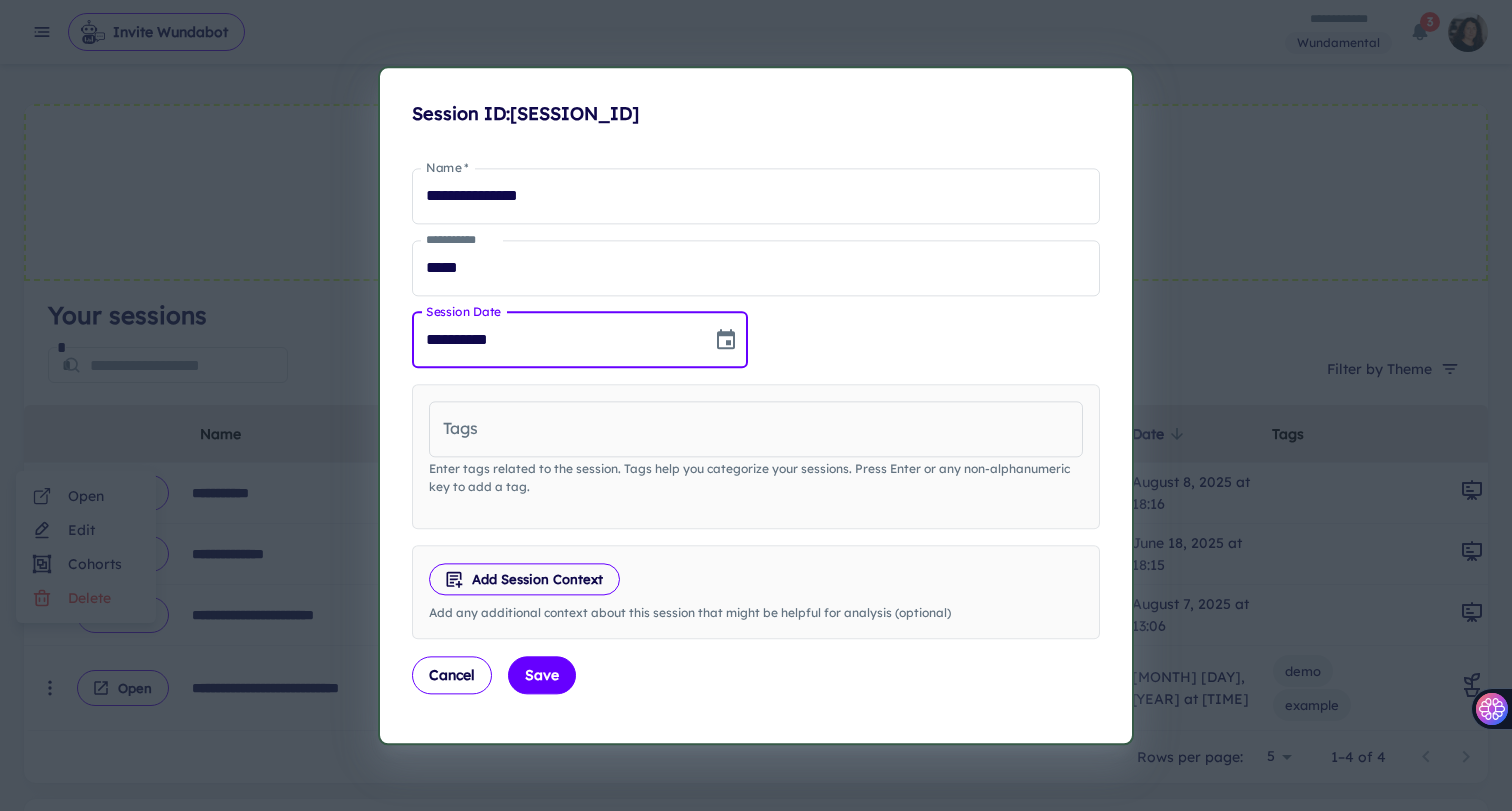 click on "**********" at bounding box center [555, 340] 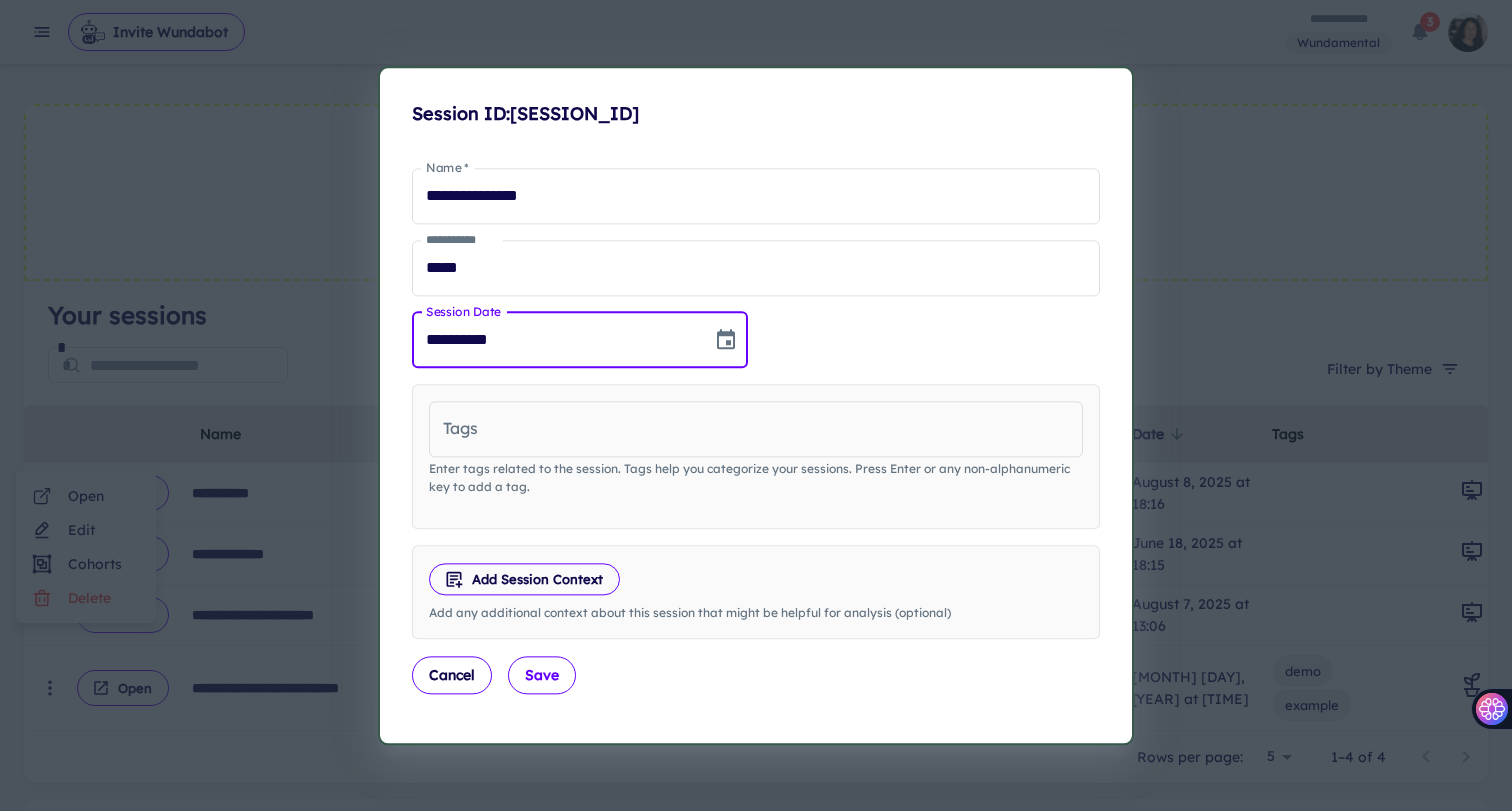 type on "**********" 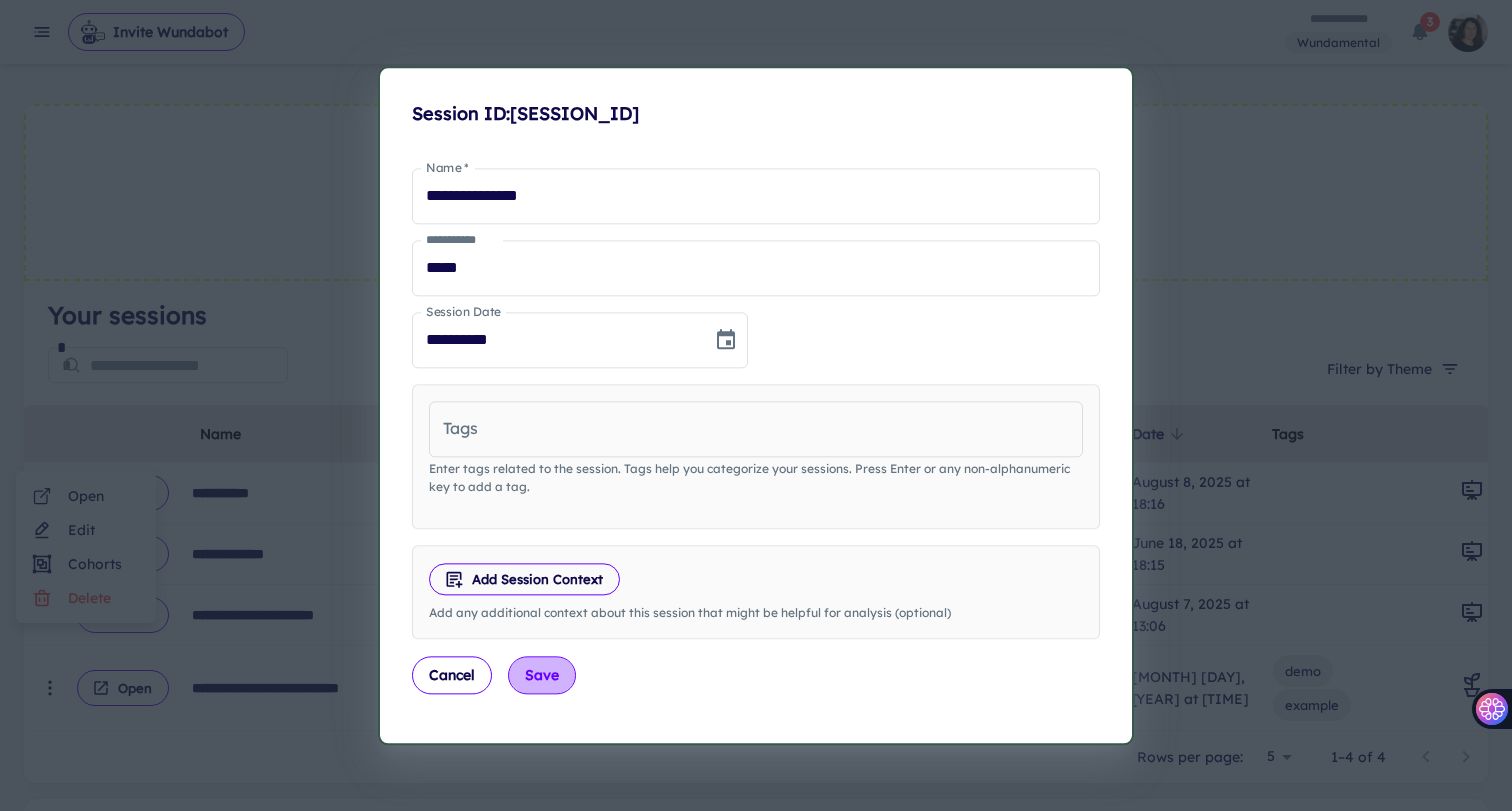 click on "Save" at bounding box center [542, 675] 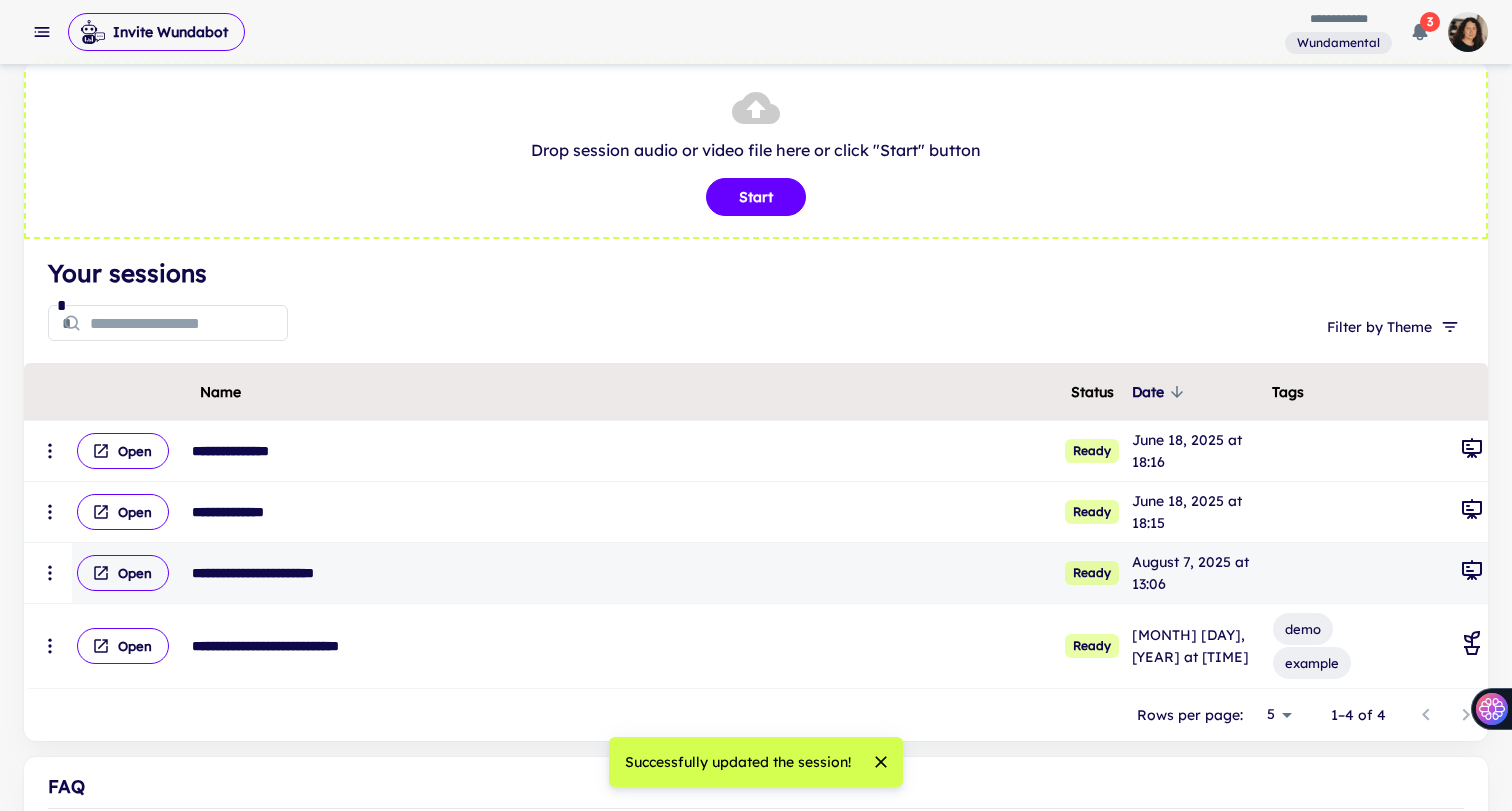 scroll, scrollTop: 57, scrollLeft: 0, axis: vertical 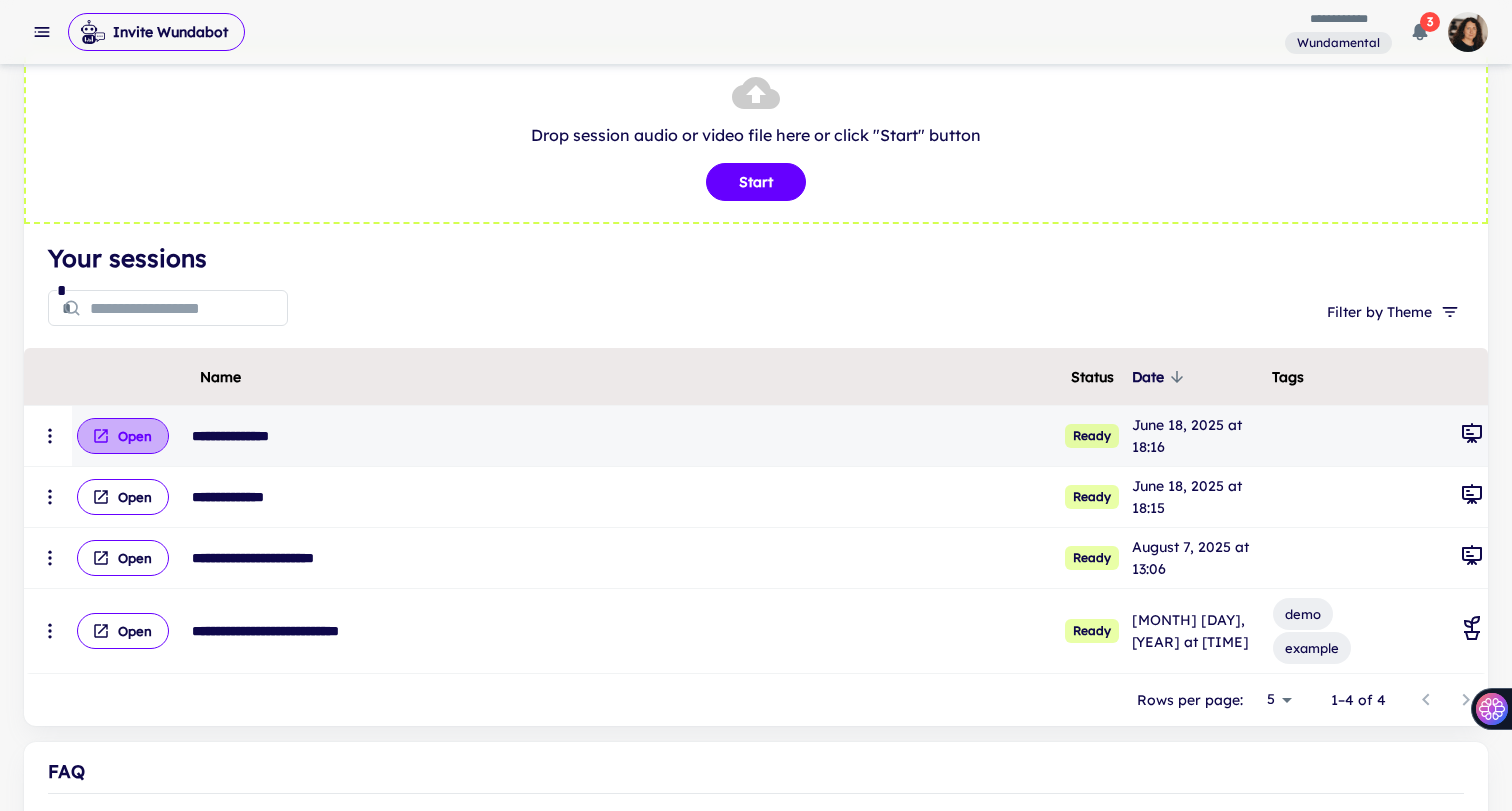 click on "Open" at bounding box center (123, 436) 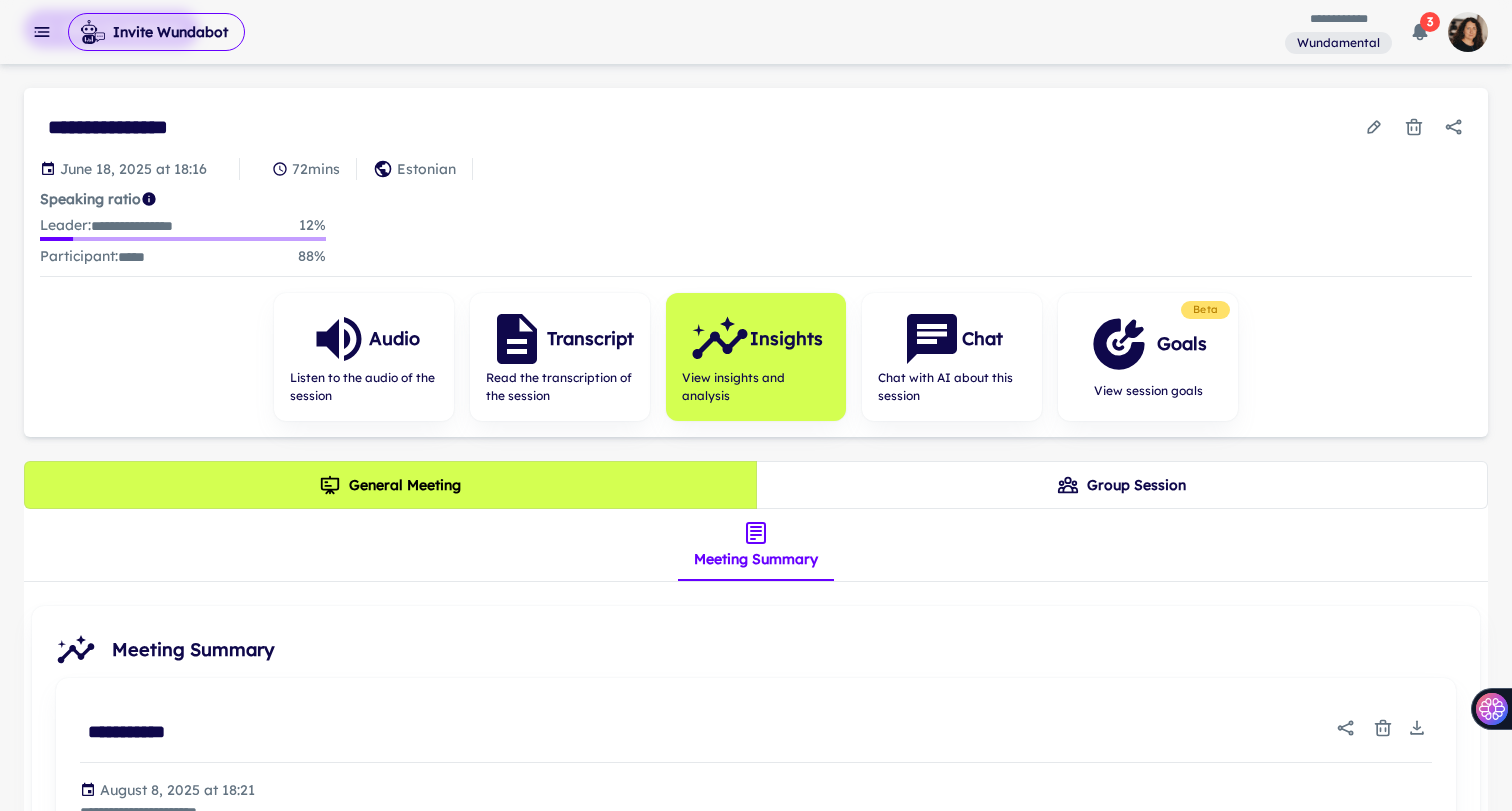 scroll, scrollTop: 0, scrollLeft: 0, axis: both 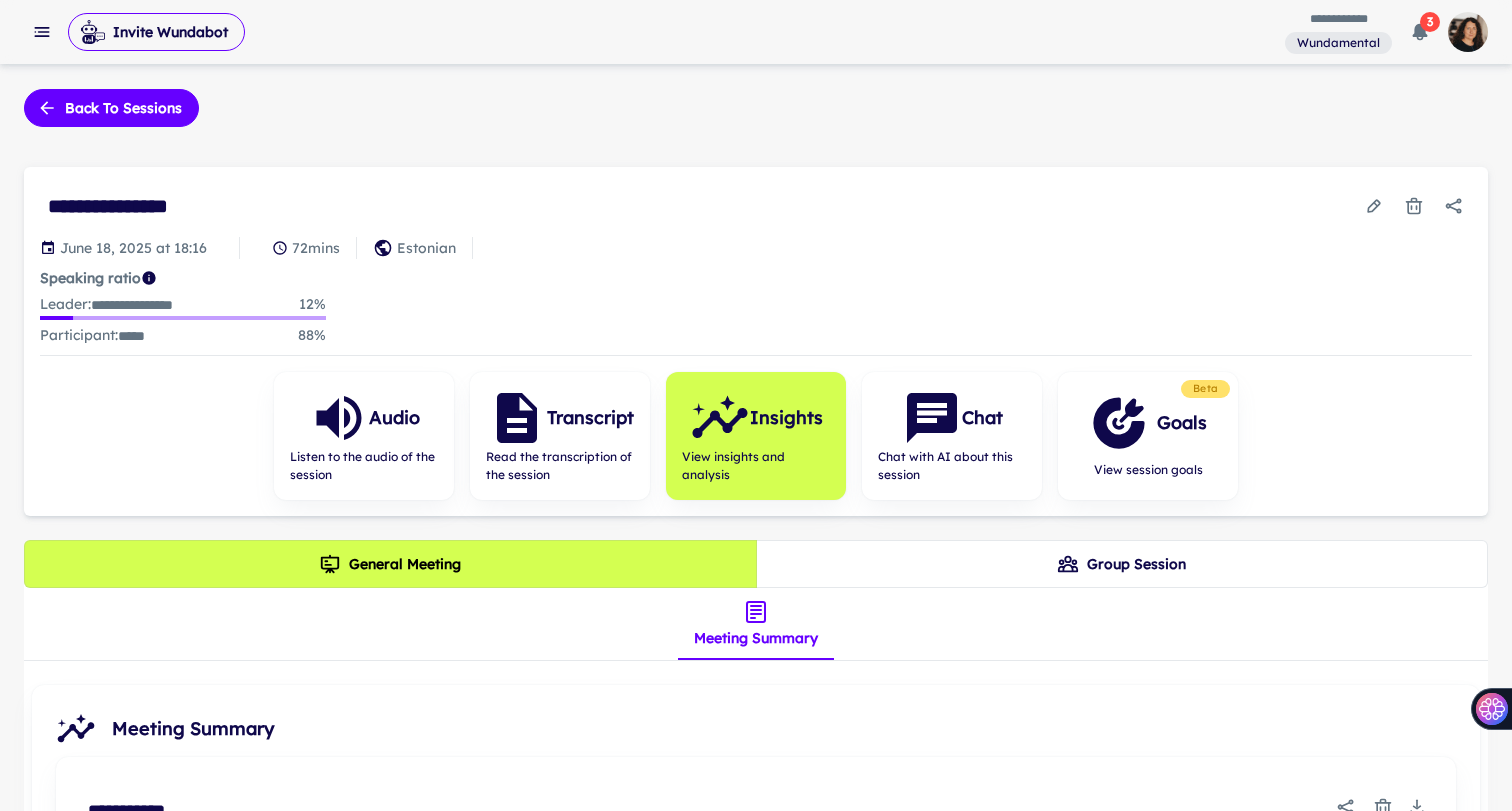 click 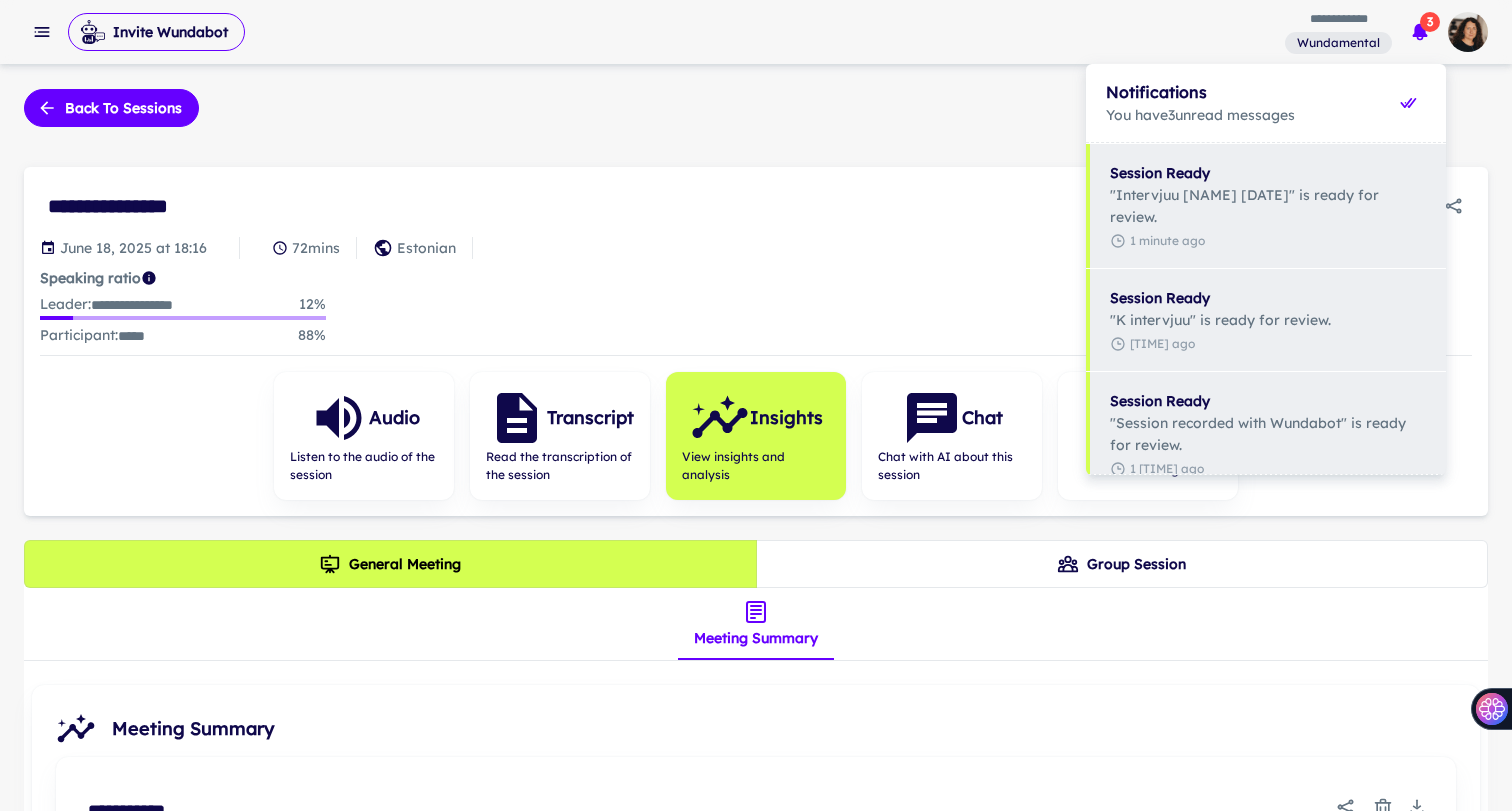 click at bounding box center [756, 405] 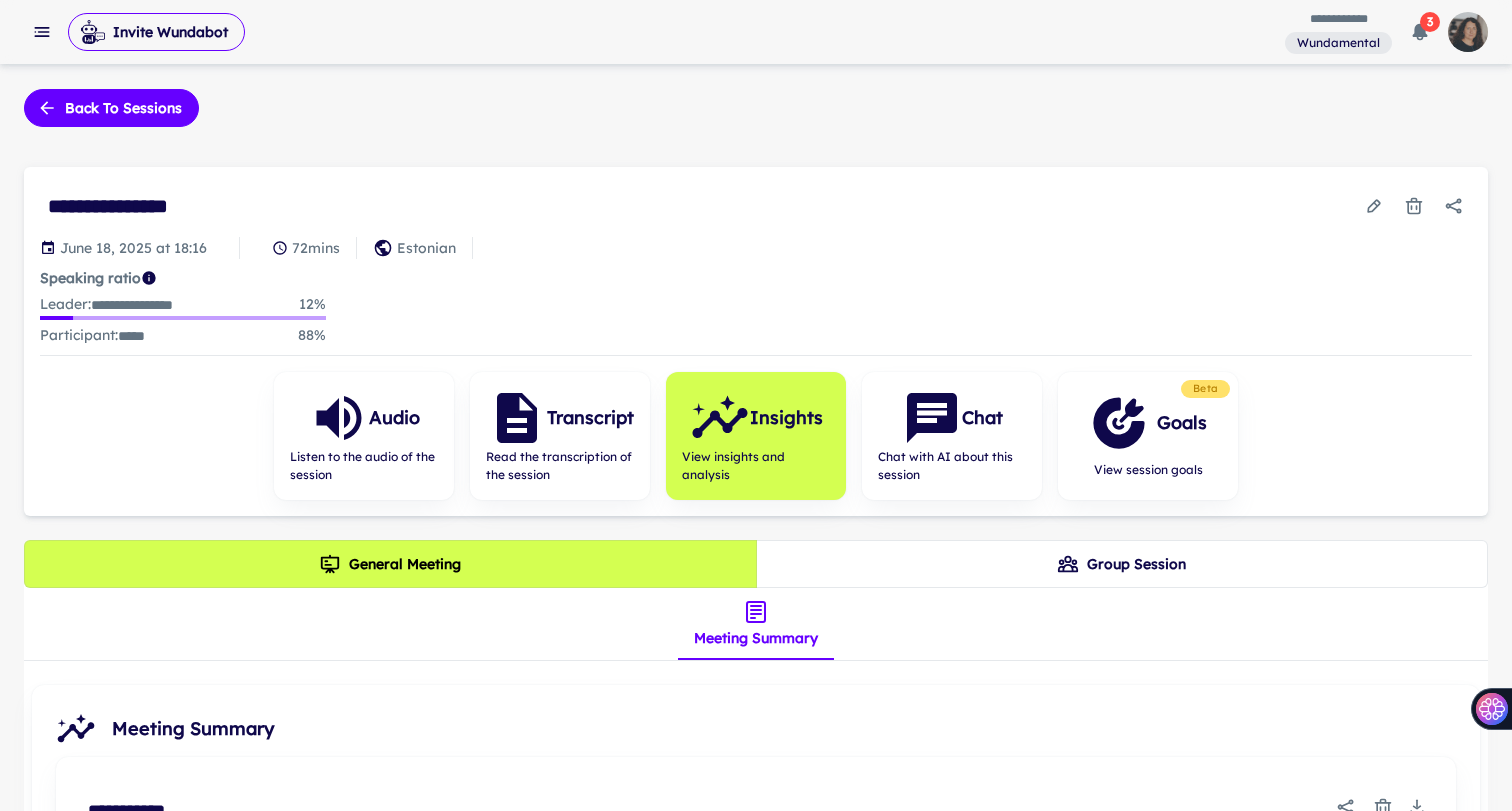 click at bounding box center [1468, 32] 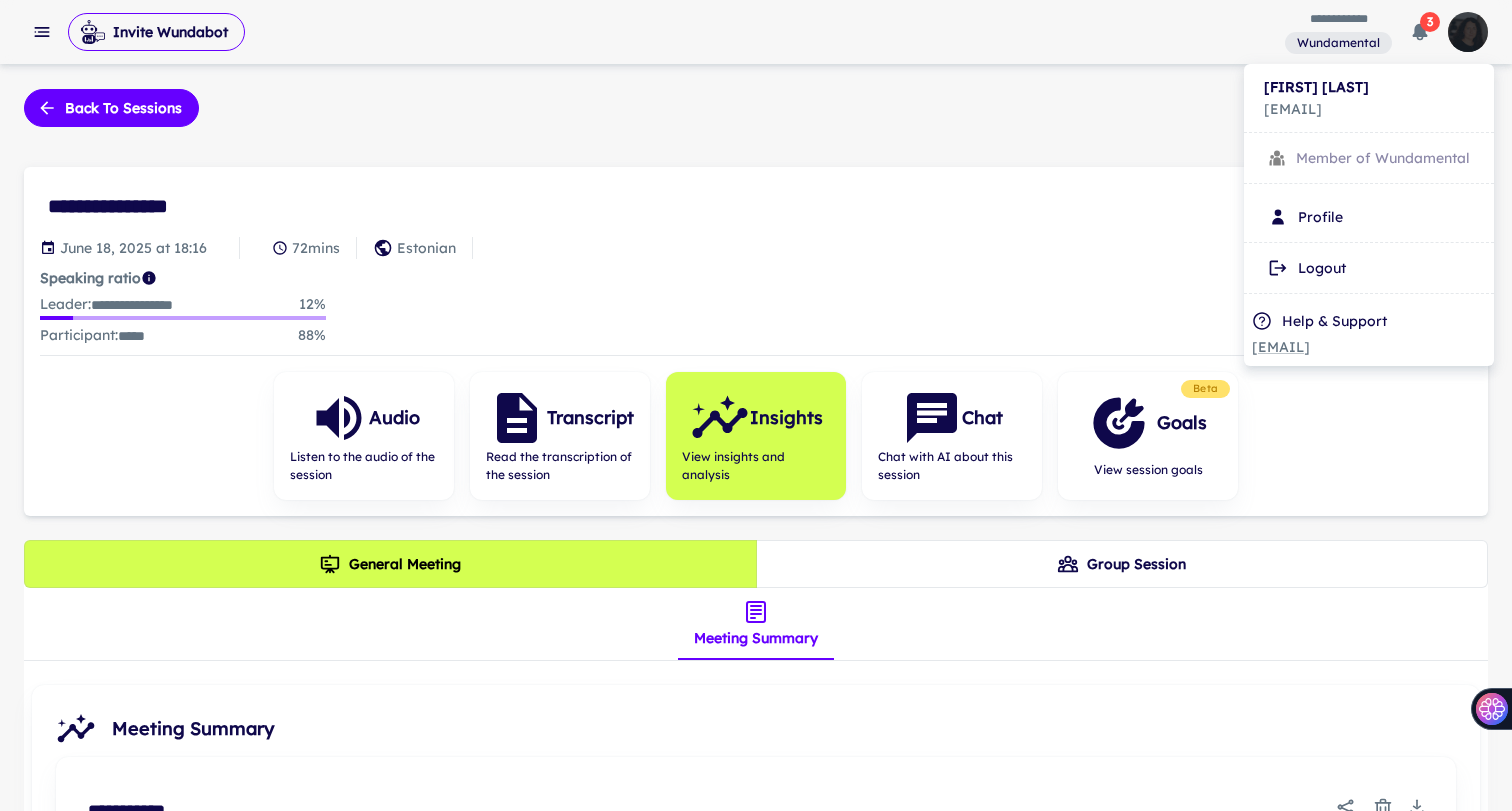 click at bounding box center [756, 405] 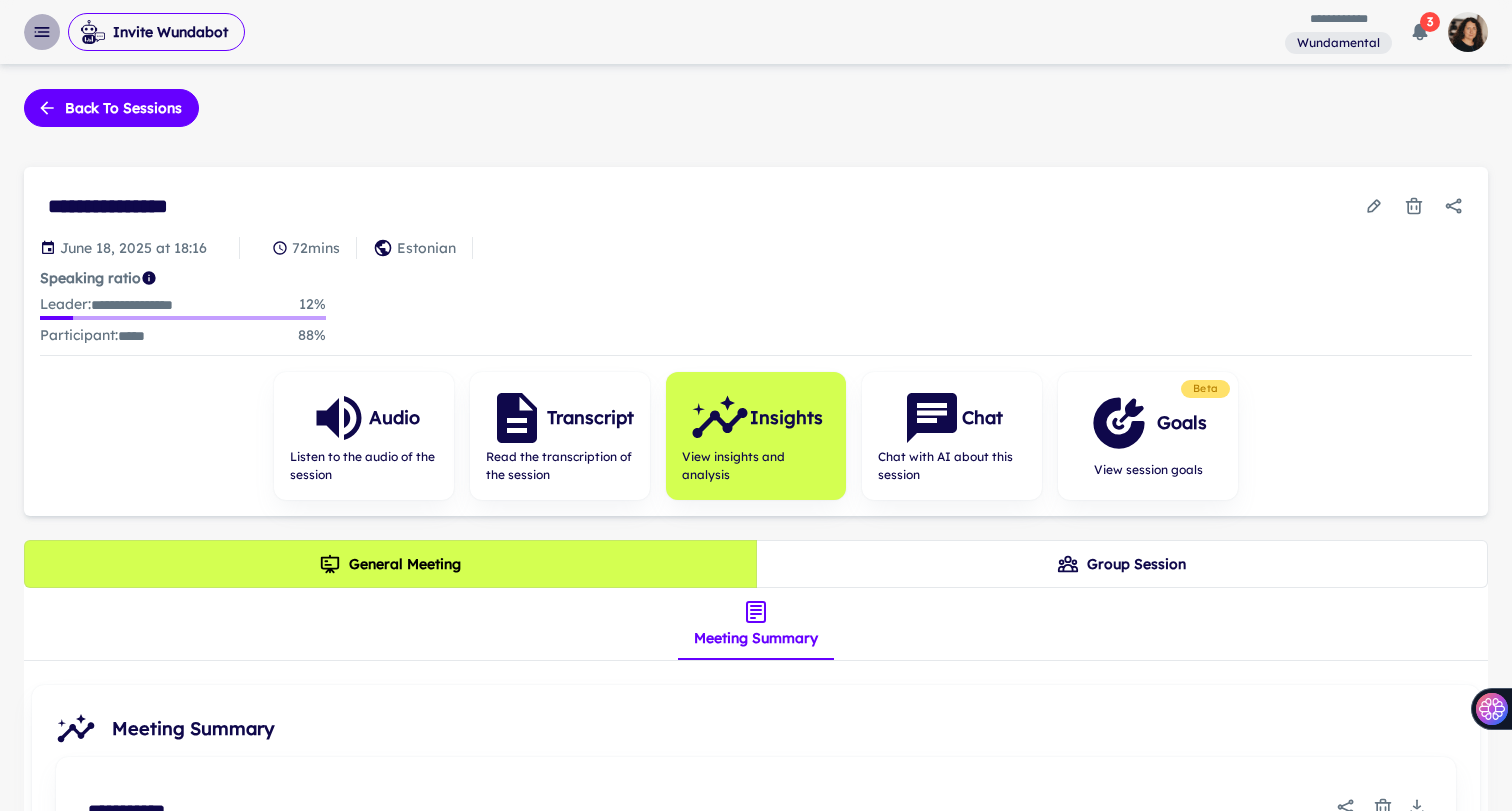 click 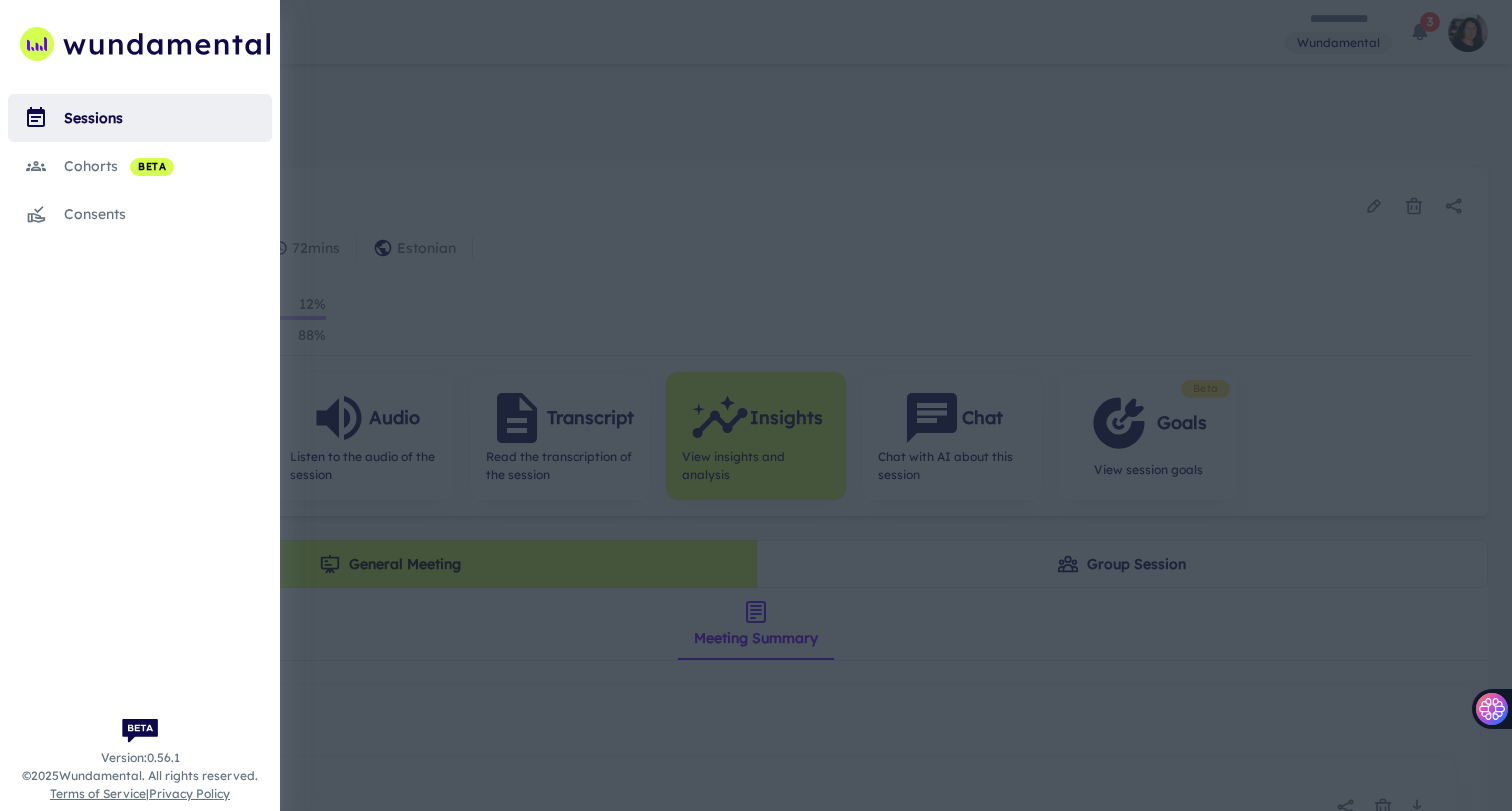 click at bounding box center (756, 405) 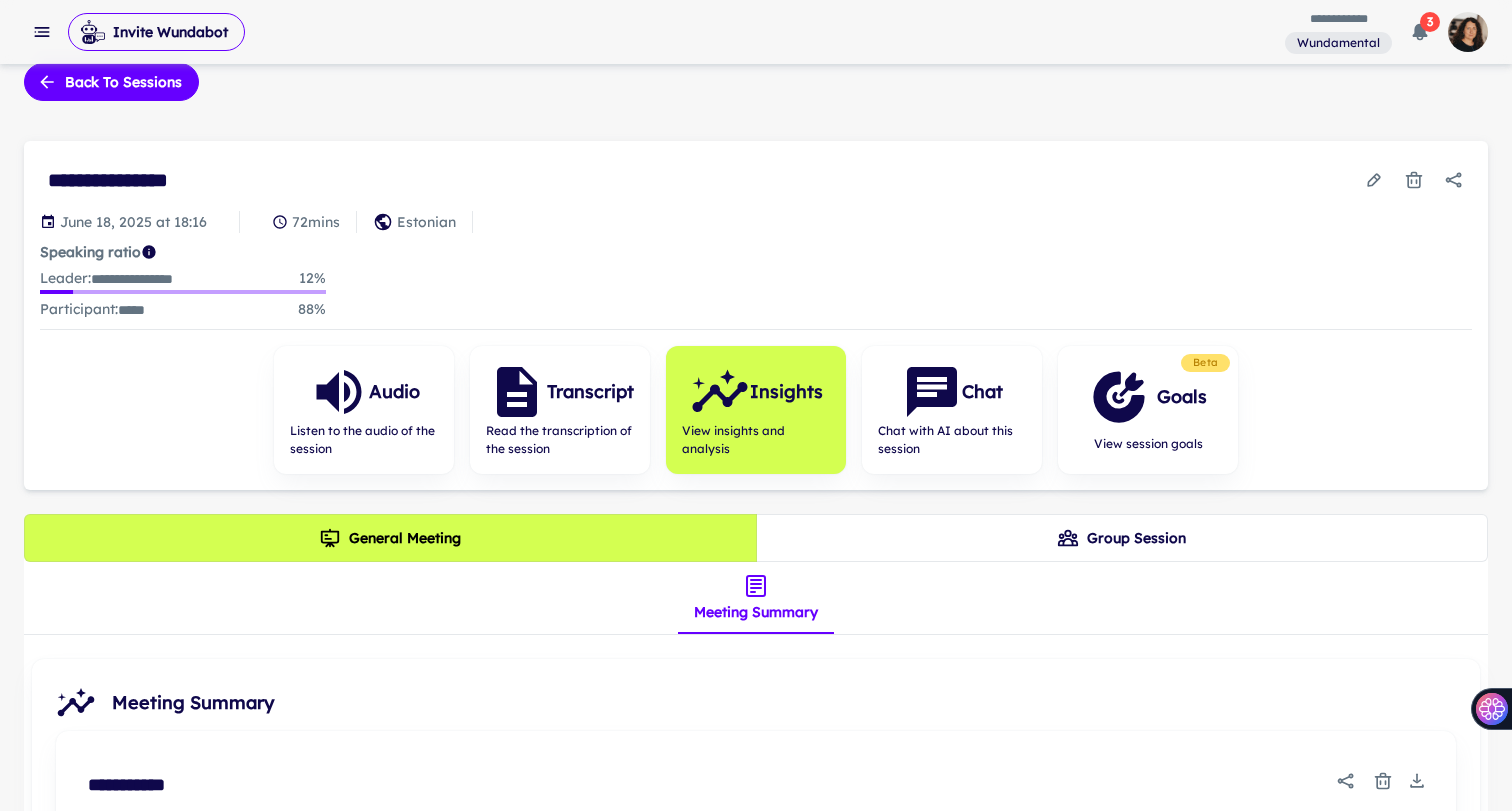 scroll, scrollTop: 0, scrollLeft: 0, axis: both 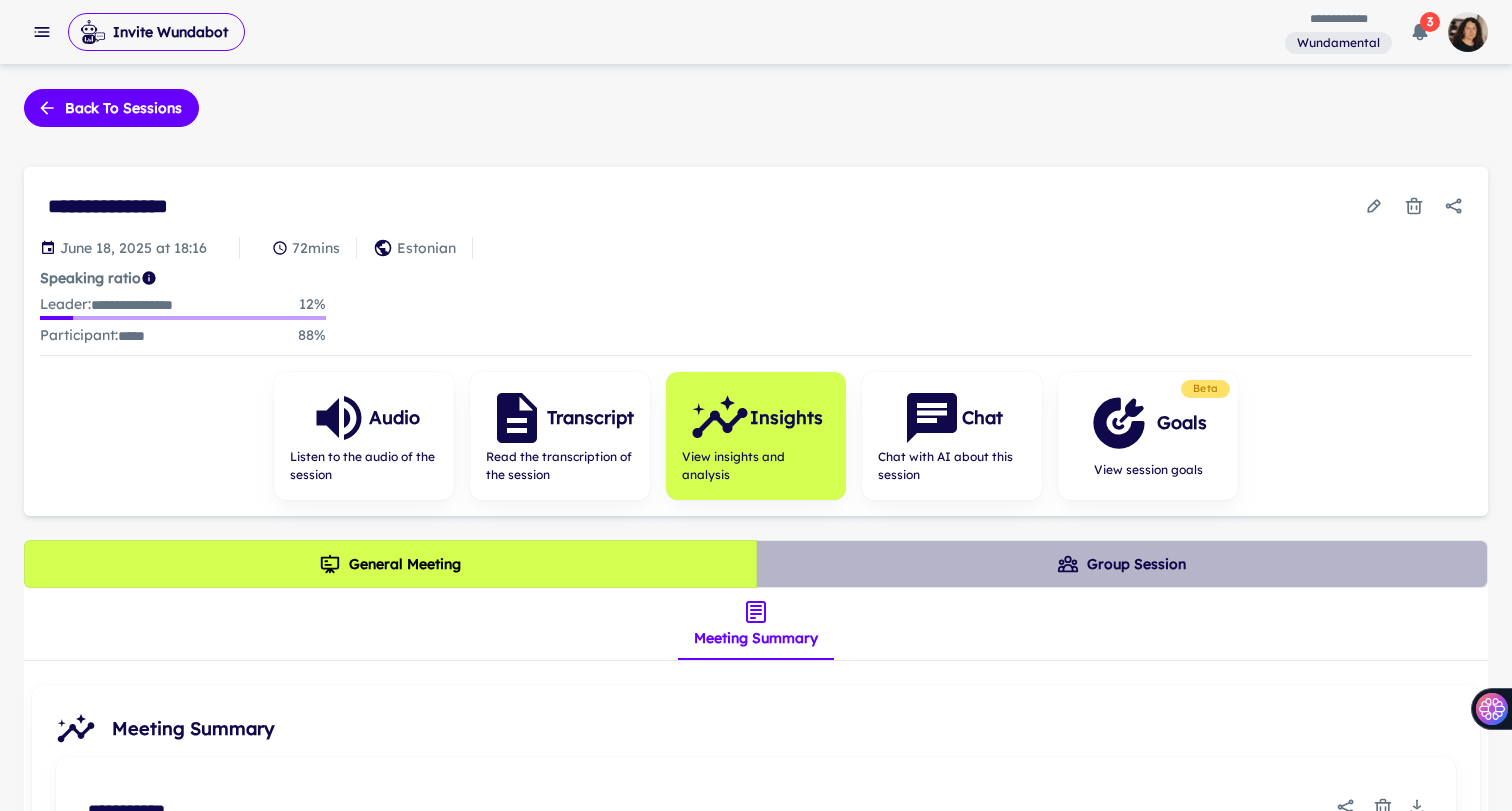 click on "Group Session" at bounding box center [1122, 564] 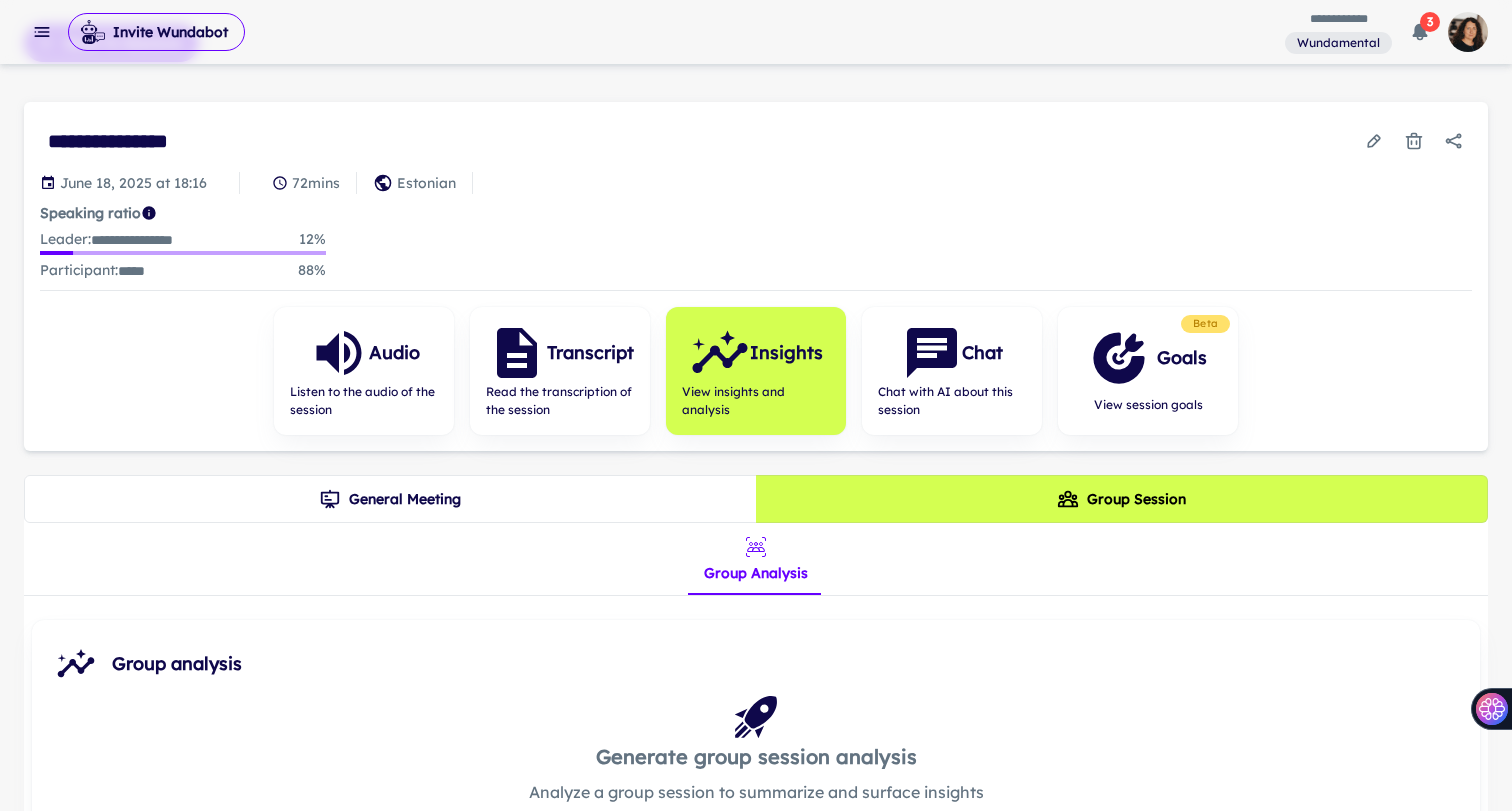 scroll, scrollTop: 0, scrollLeft: 0, axis: both 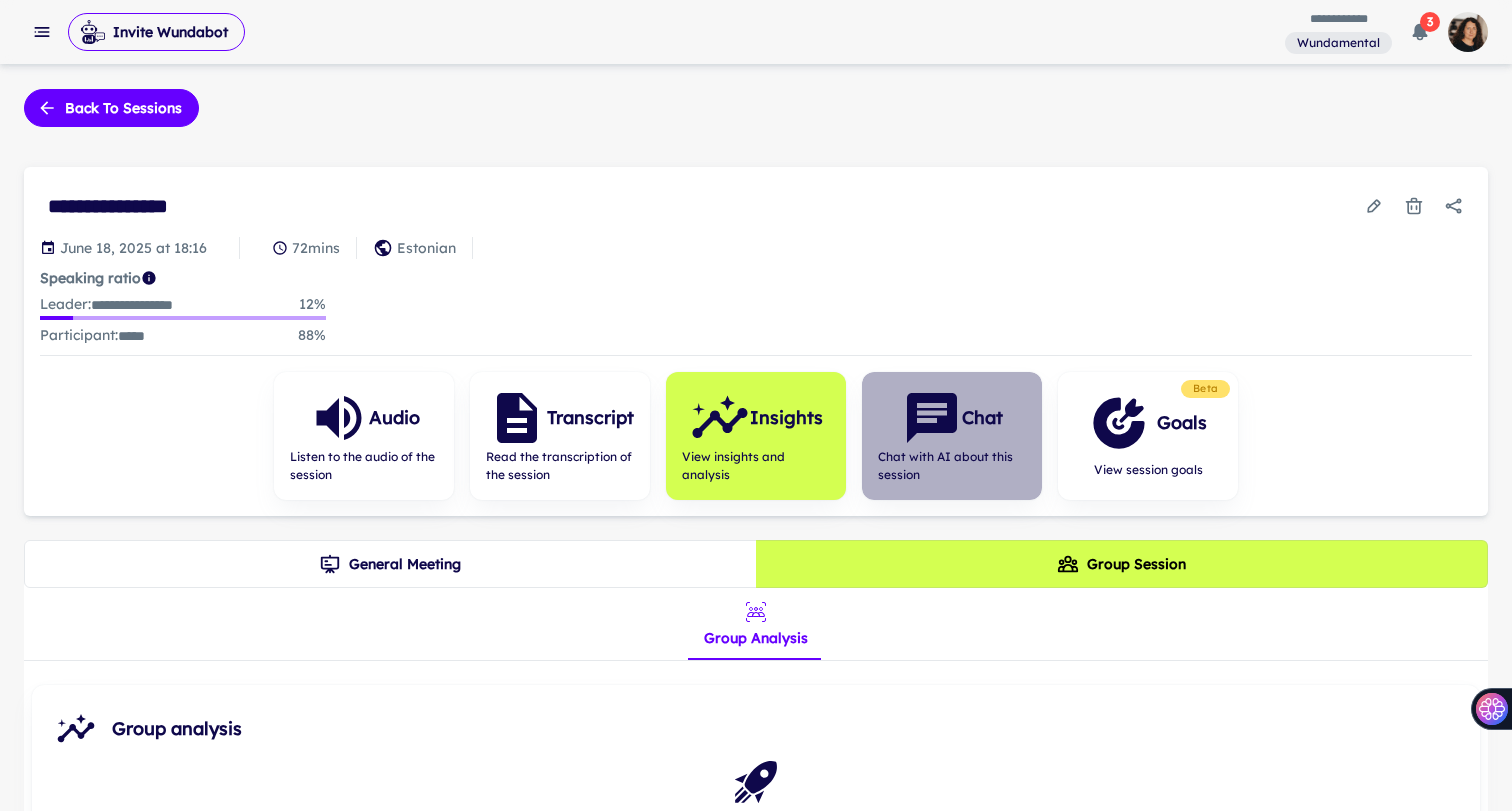 click 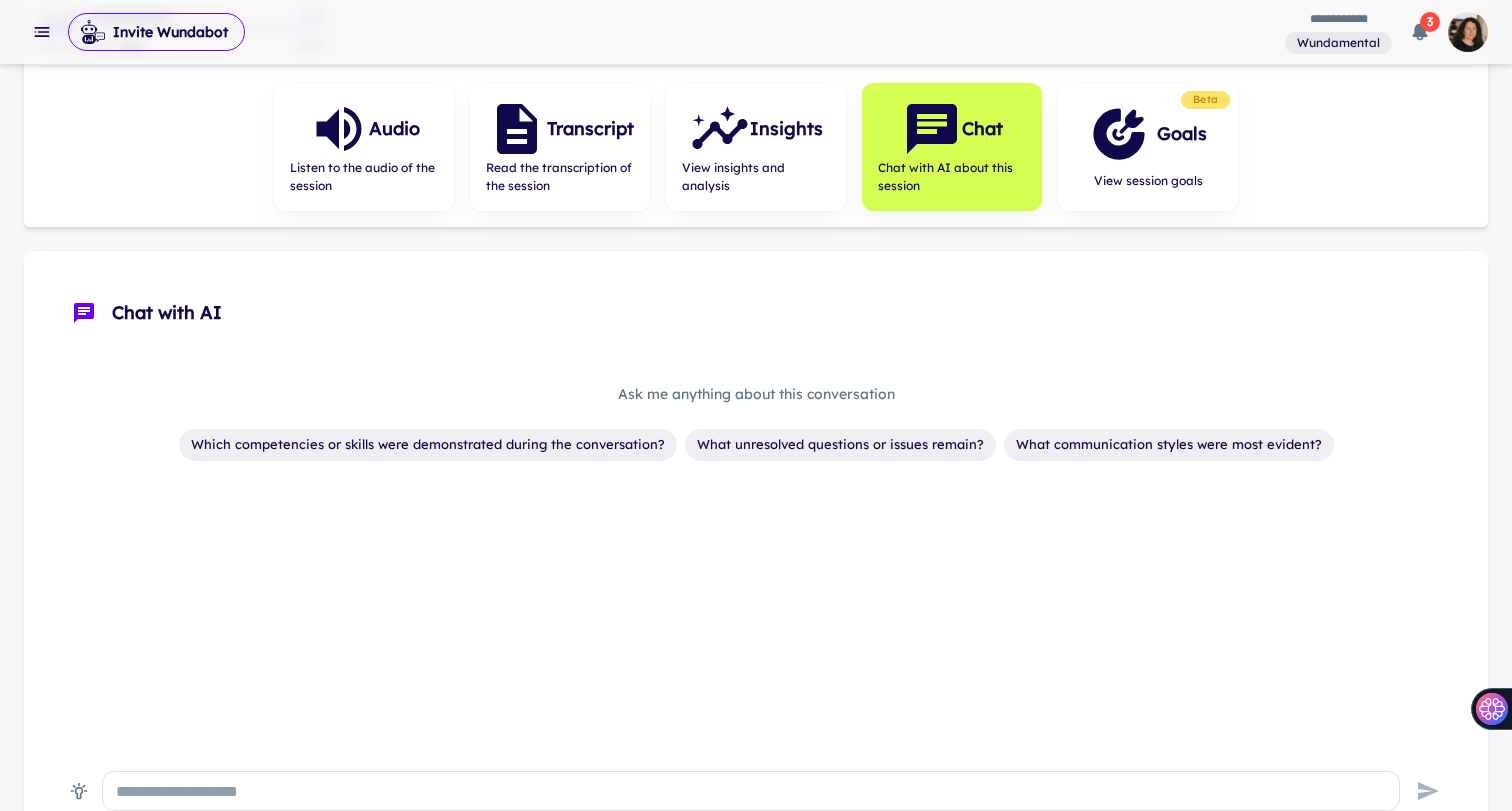 scroll, scrollTop: 281, scrollLeft: 0, axis: vertical 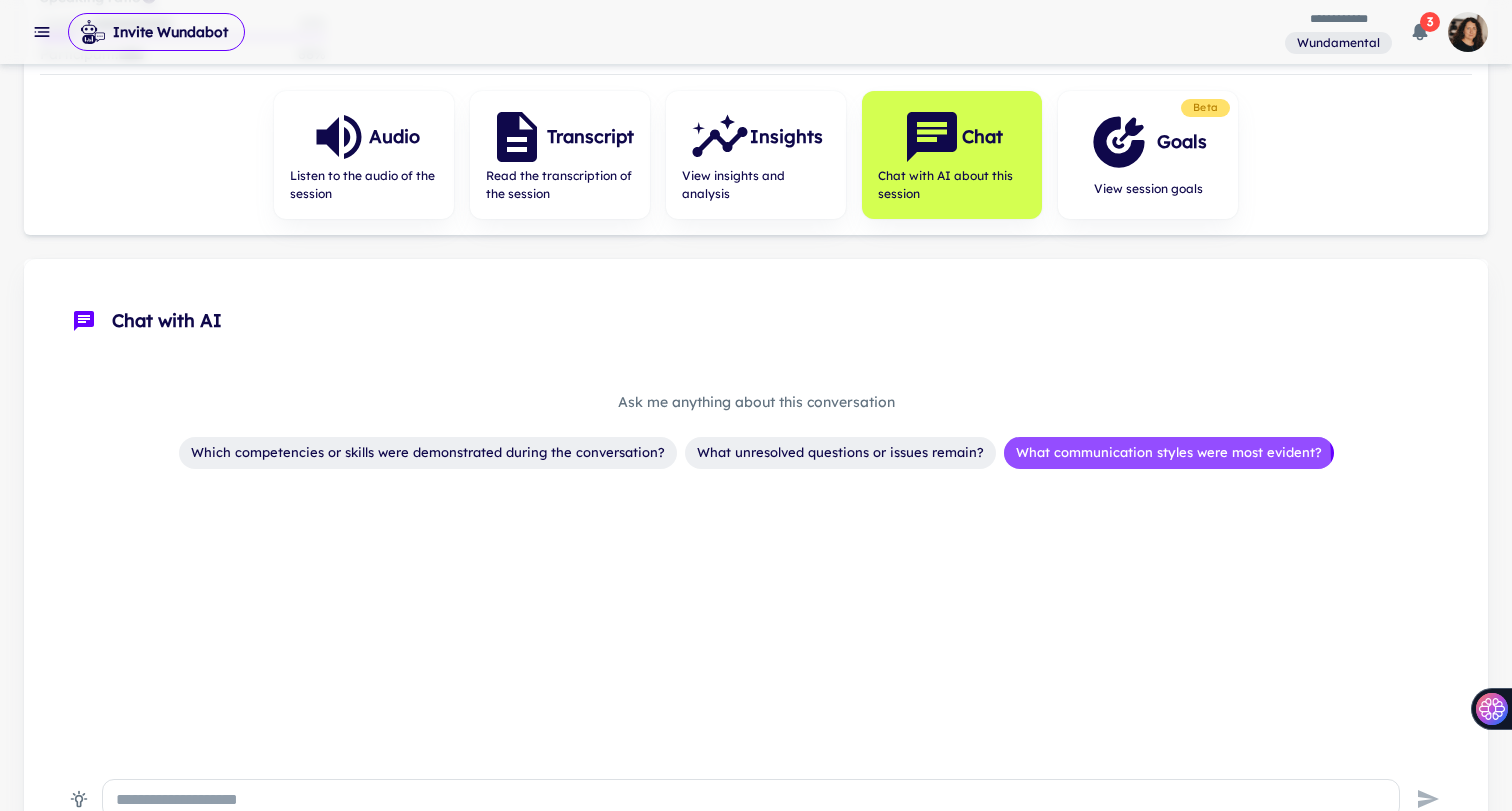 click on "What communication styles were most evident?" at bounding box center [1169, 453] 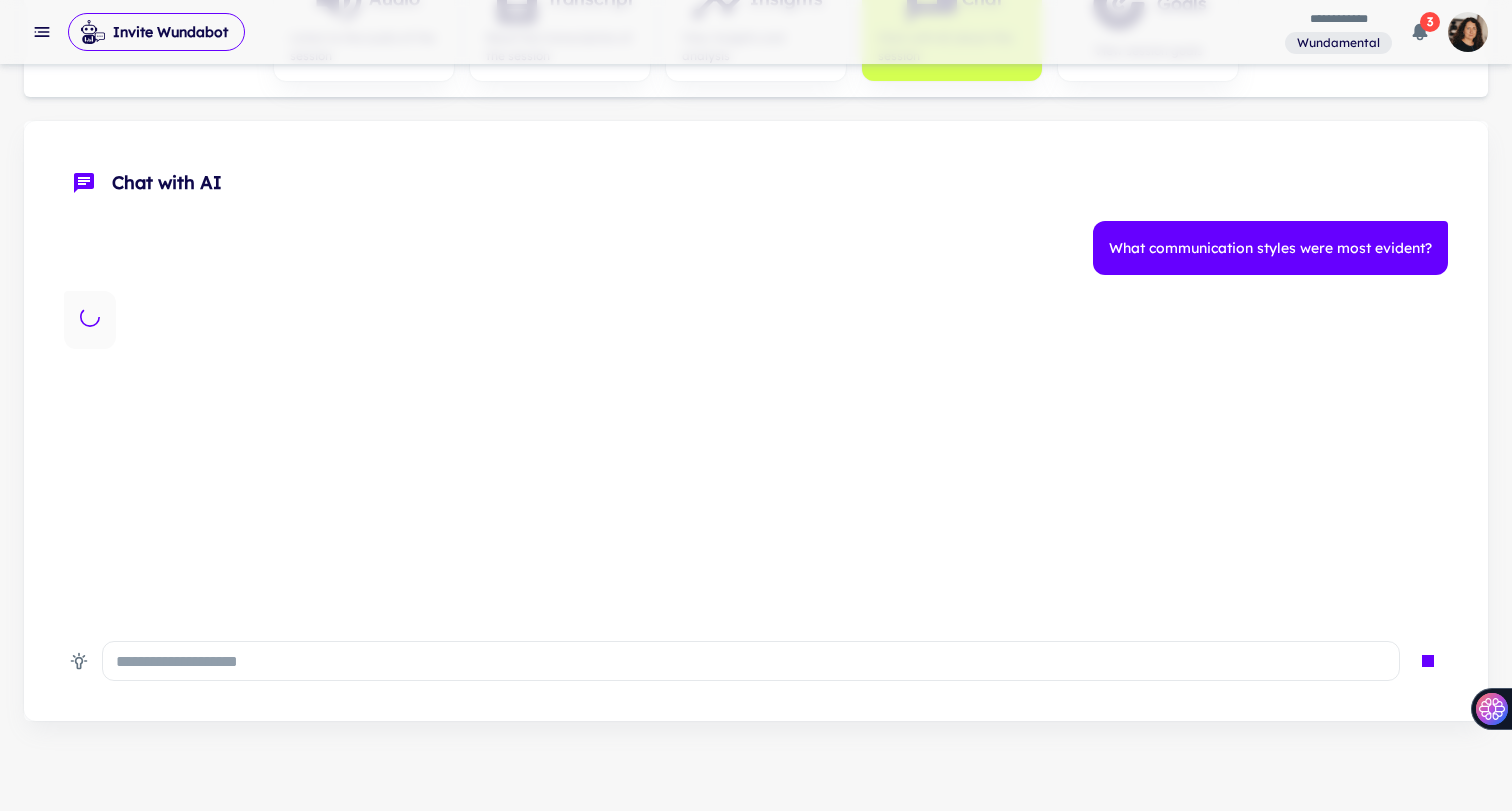 scroll, scrollTop: 431, scrollLeft: 0, axis: vertical 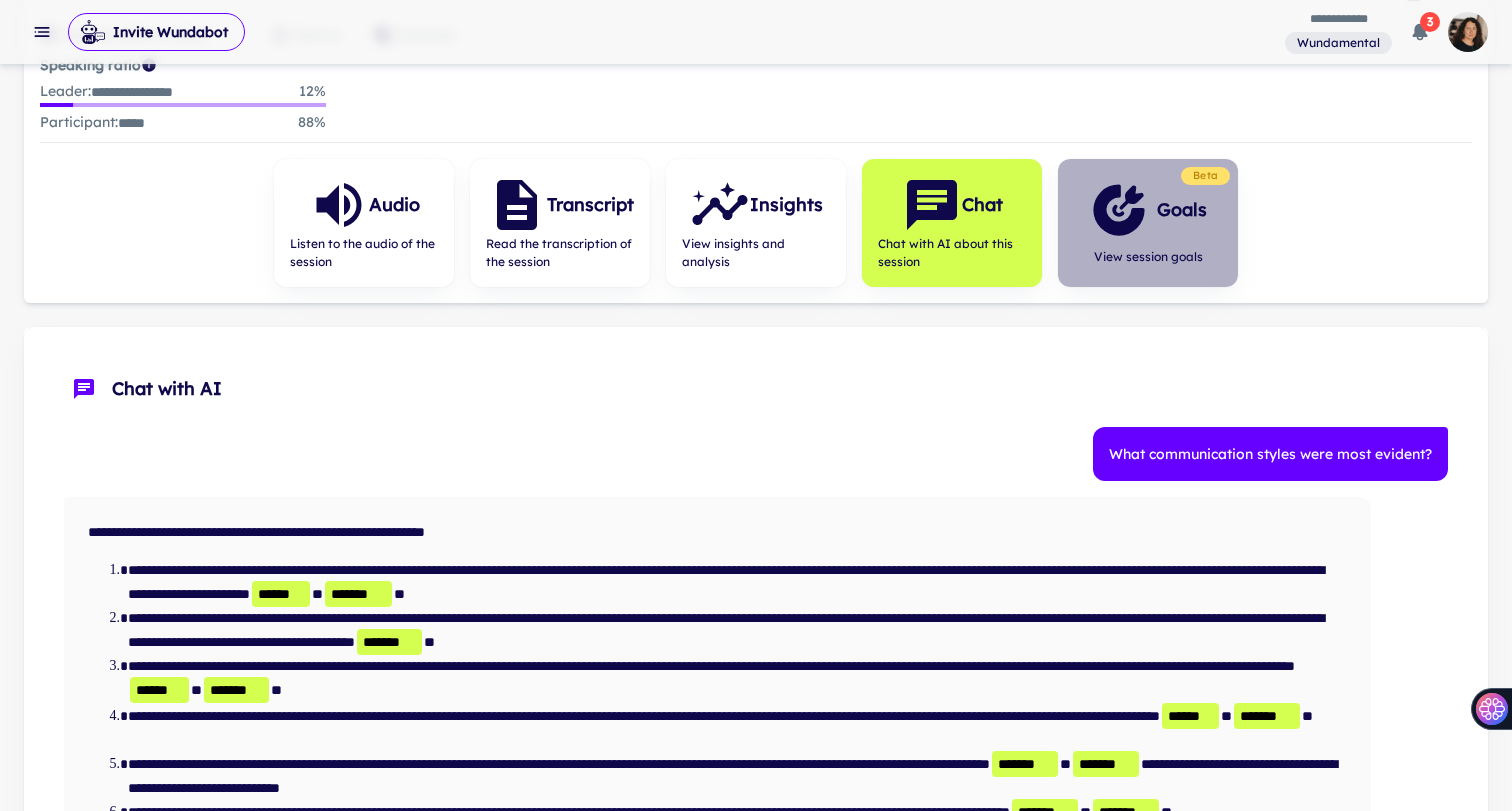 click 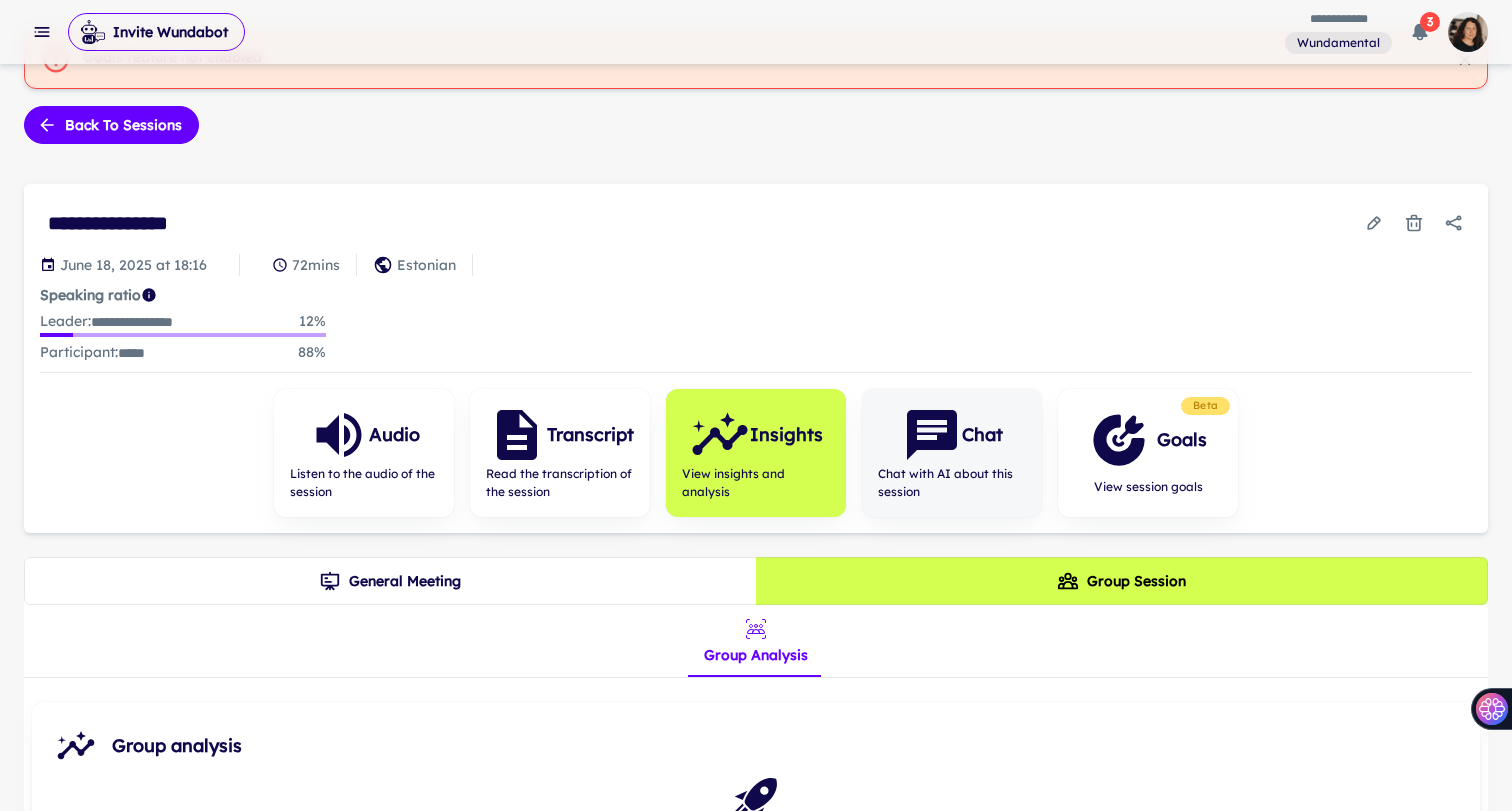 scroll, scrollTop: 56, scrollLeft: 0, axis: vertical 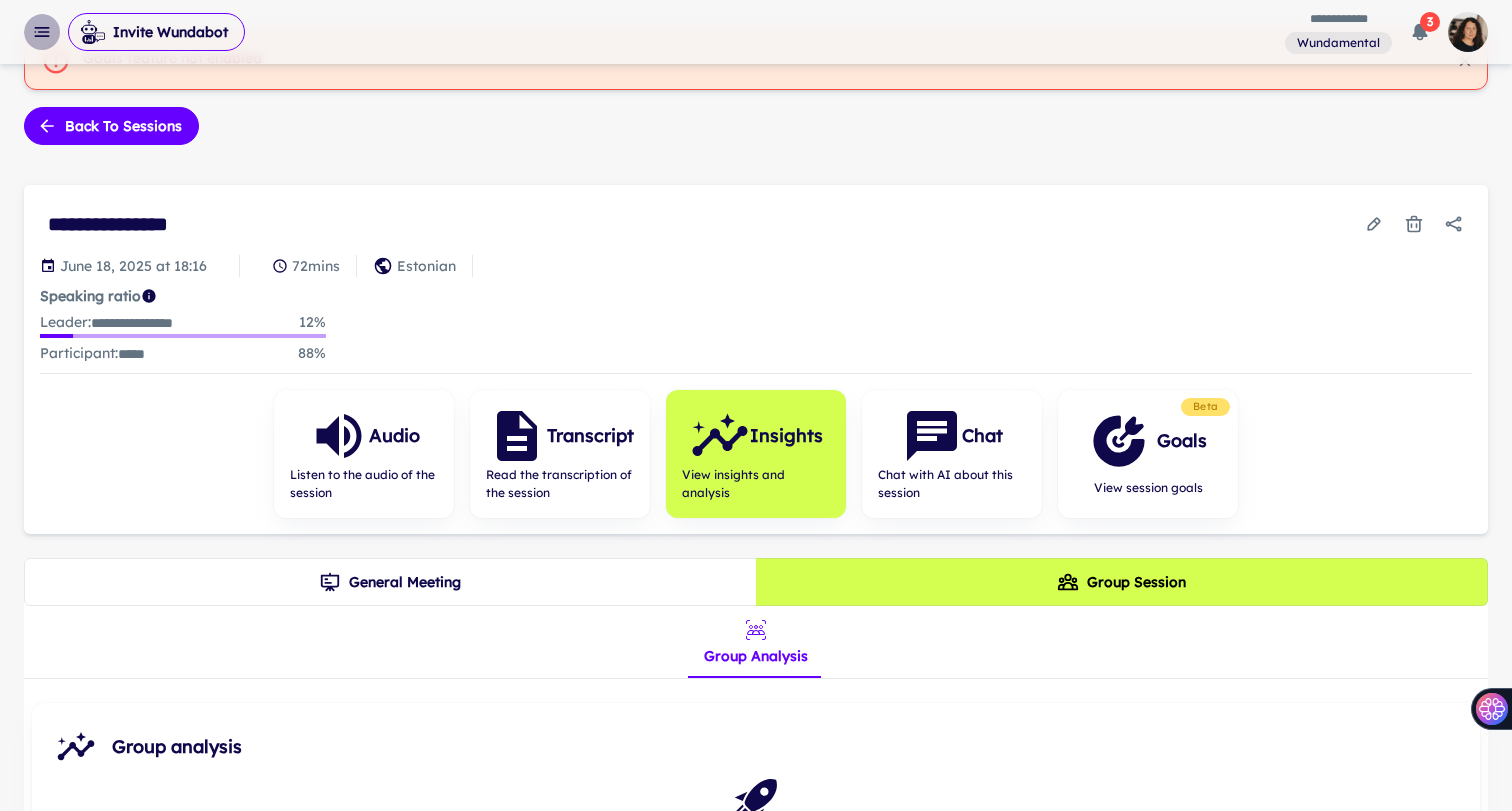 click 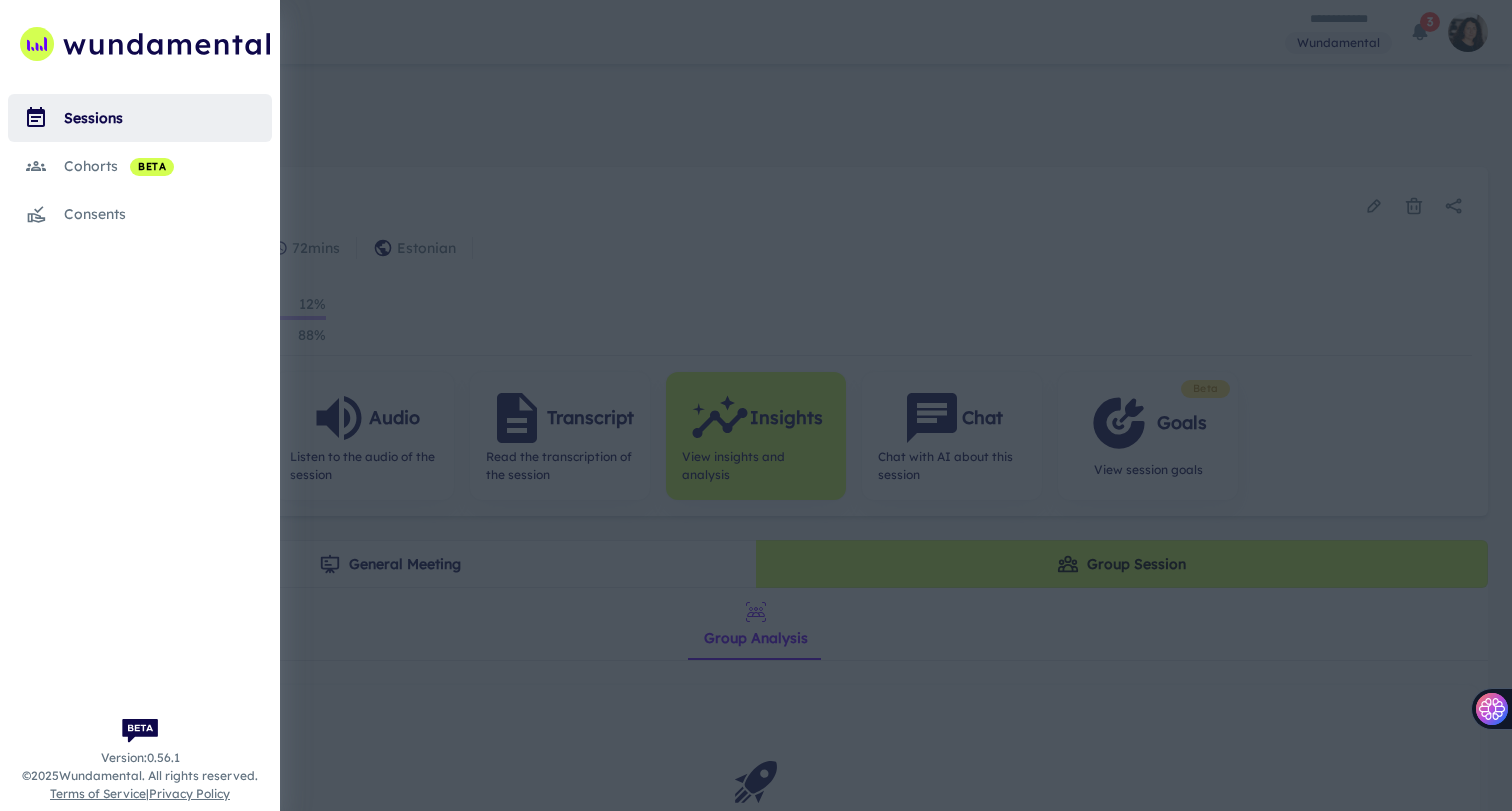 click on "cohorts   beta" at bounding box center (168, 166) 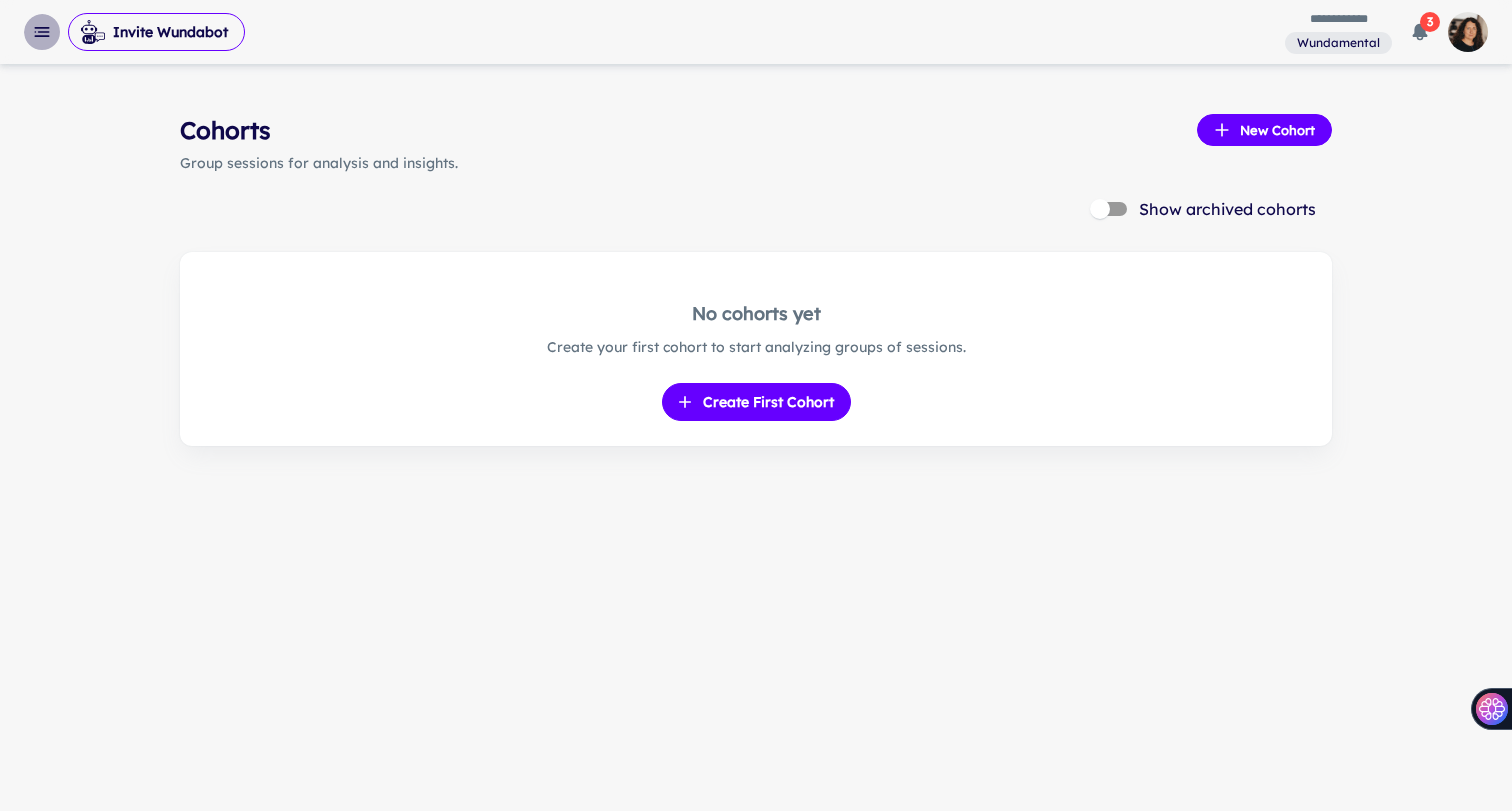 click 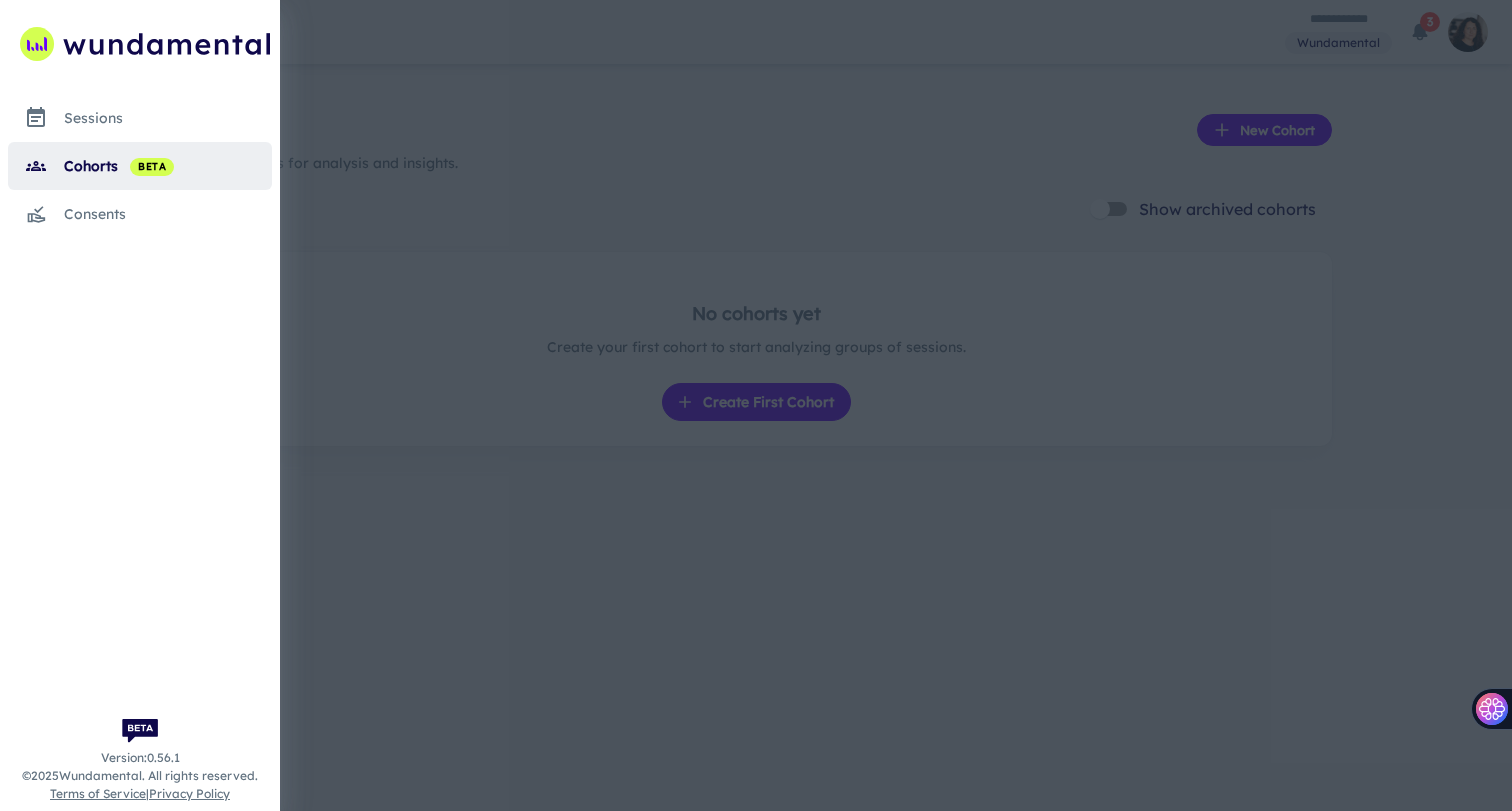 click on "sessions" at bounding box center [168, 118] 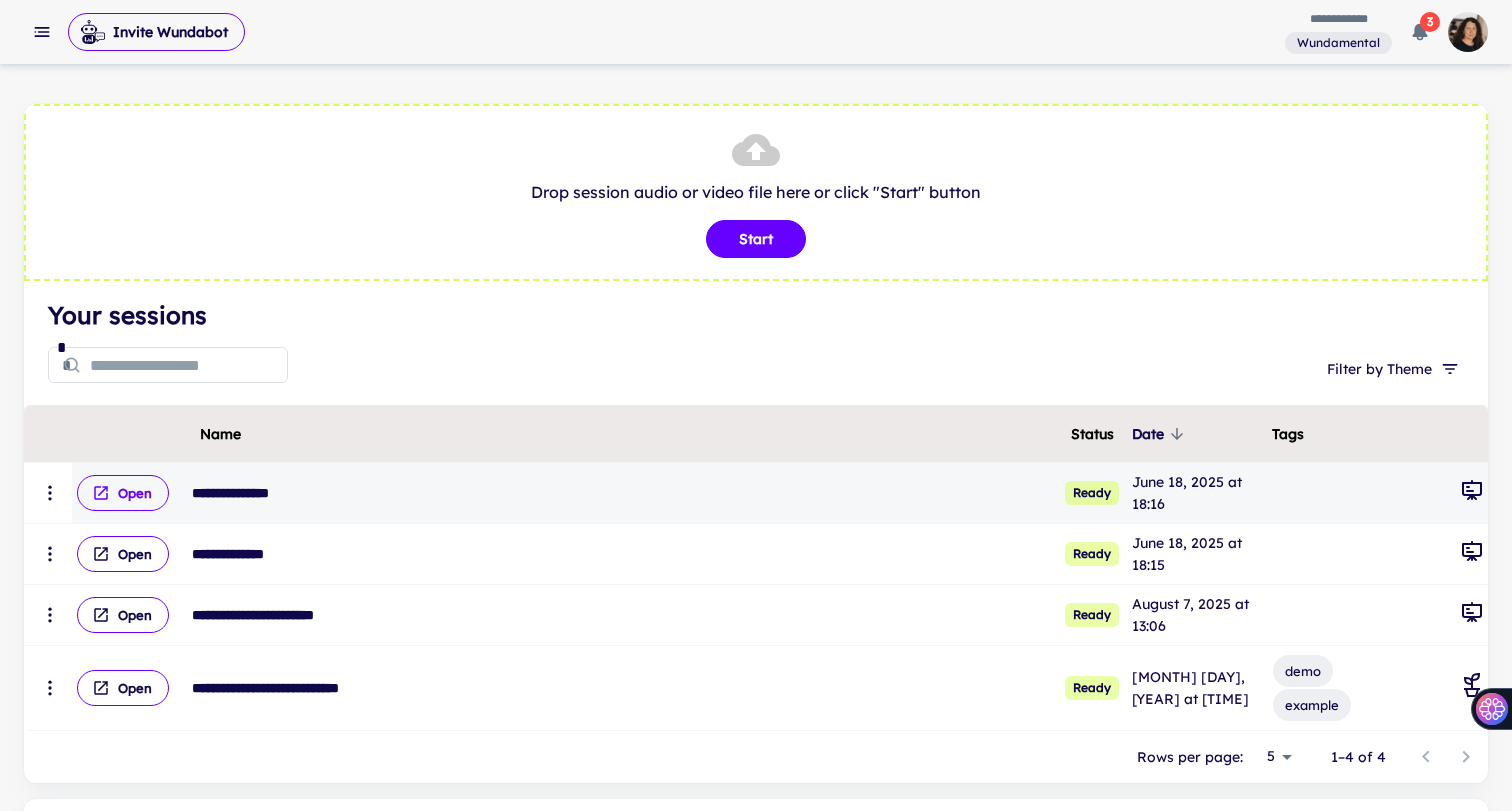 click on "Open" at bounding box center [123, 493] 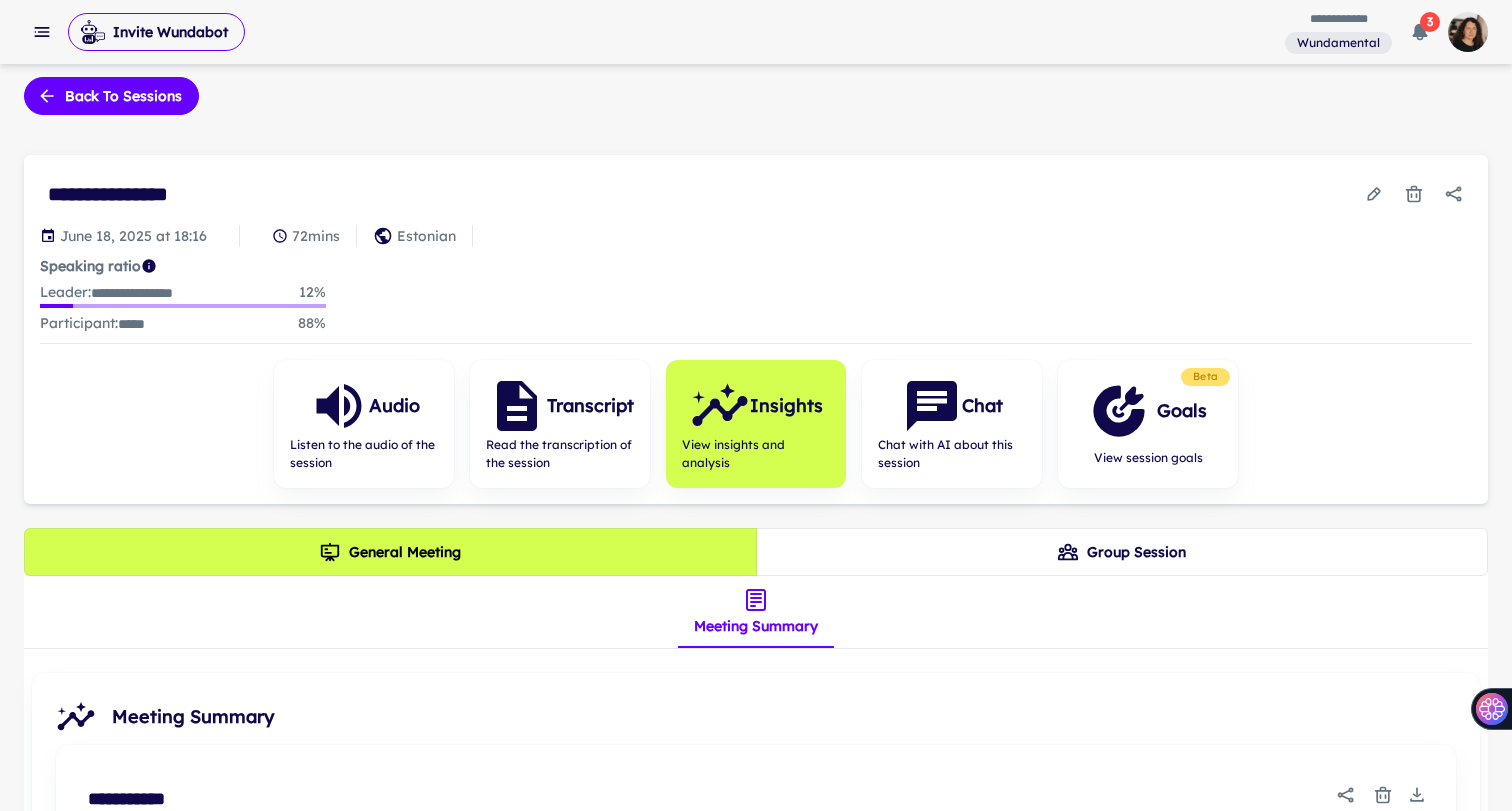 scroll, scrollTop: 0, scrollLeft: 0, axis: both 